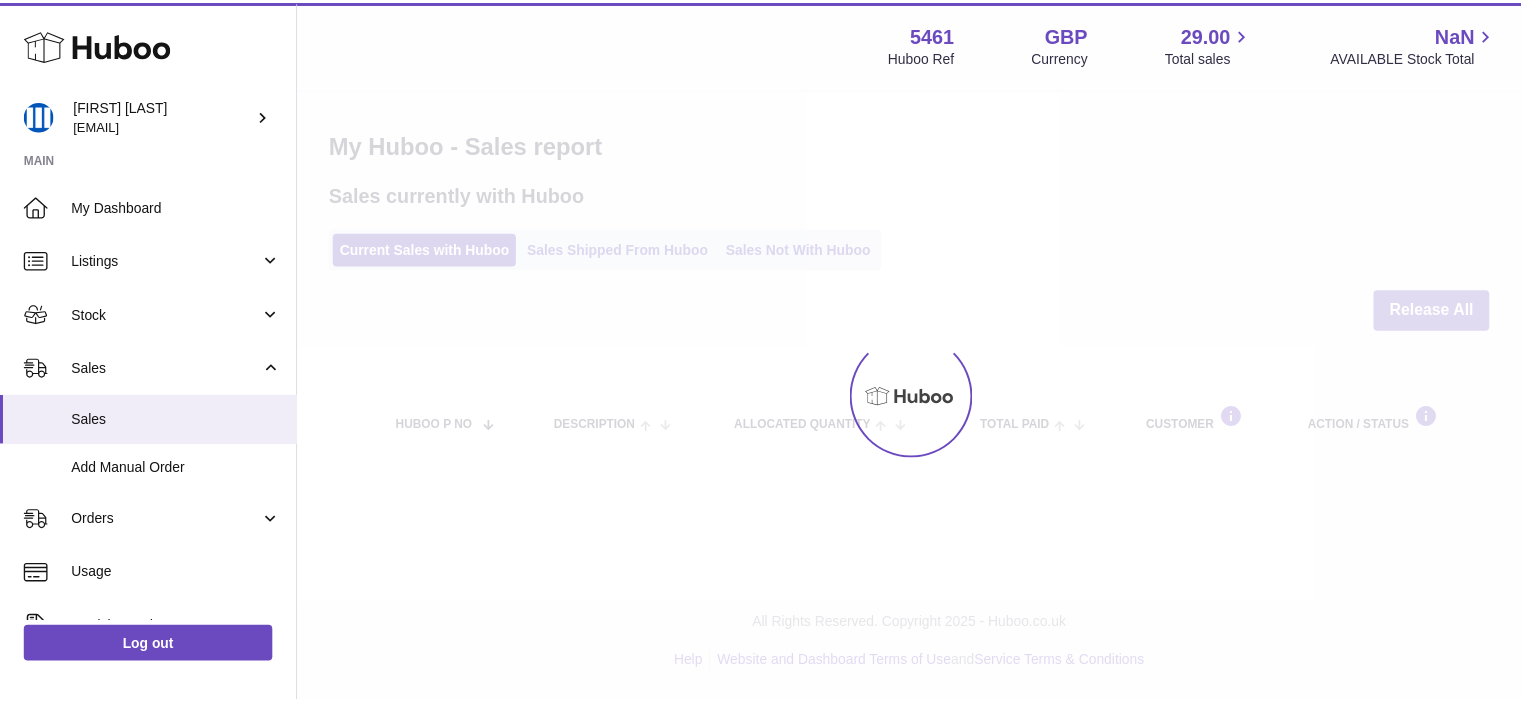 scroll, scrollTop: 0, scrollLeft: 0, axis: both 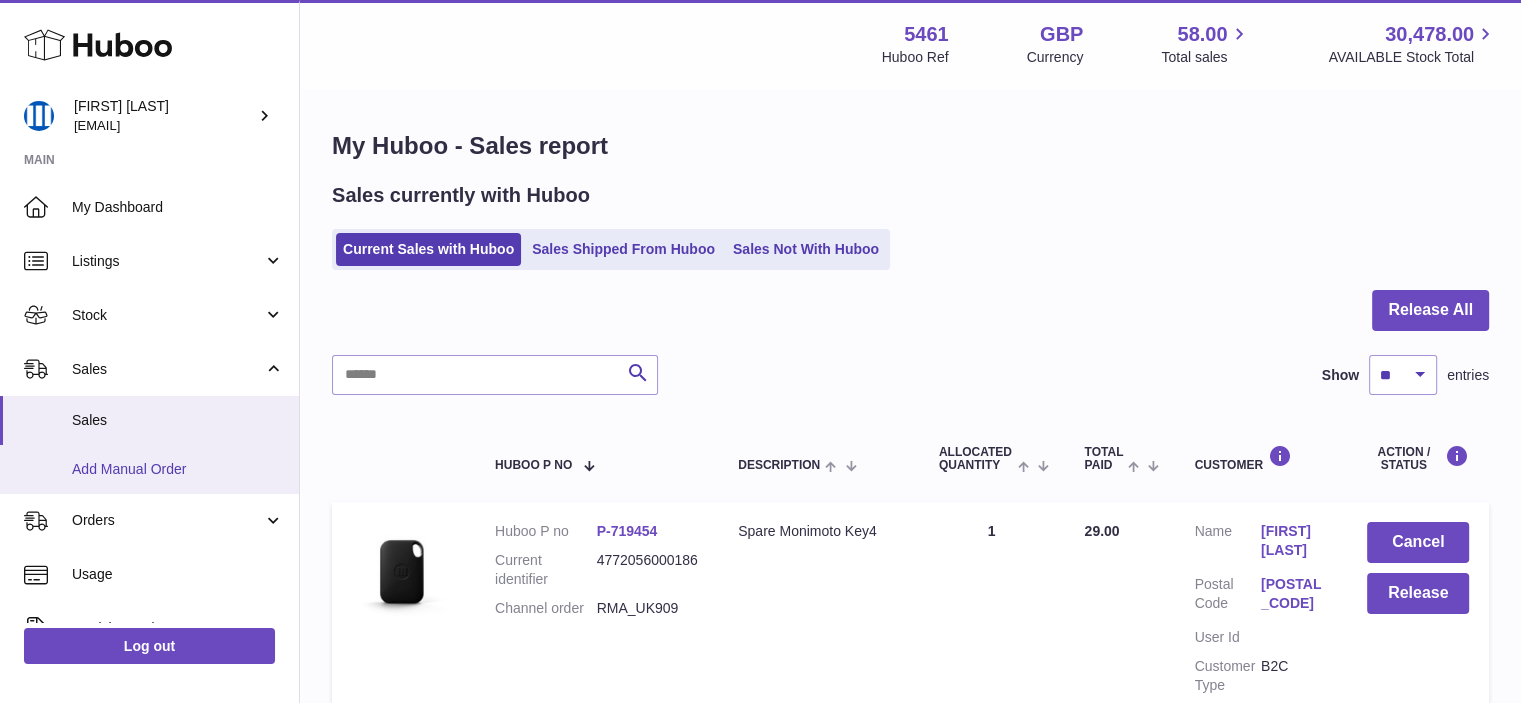 click on "Add Manual Order" at bounding box center [178, 469] 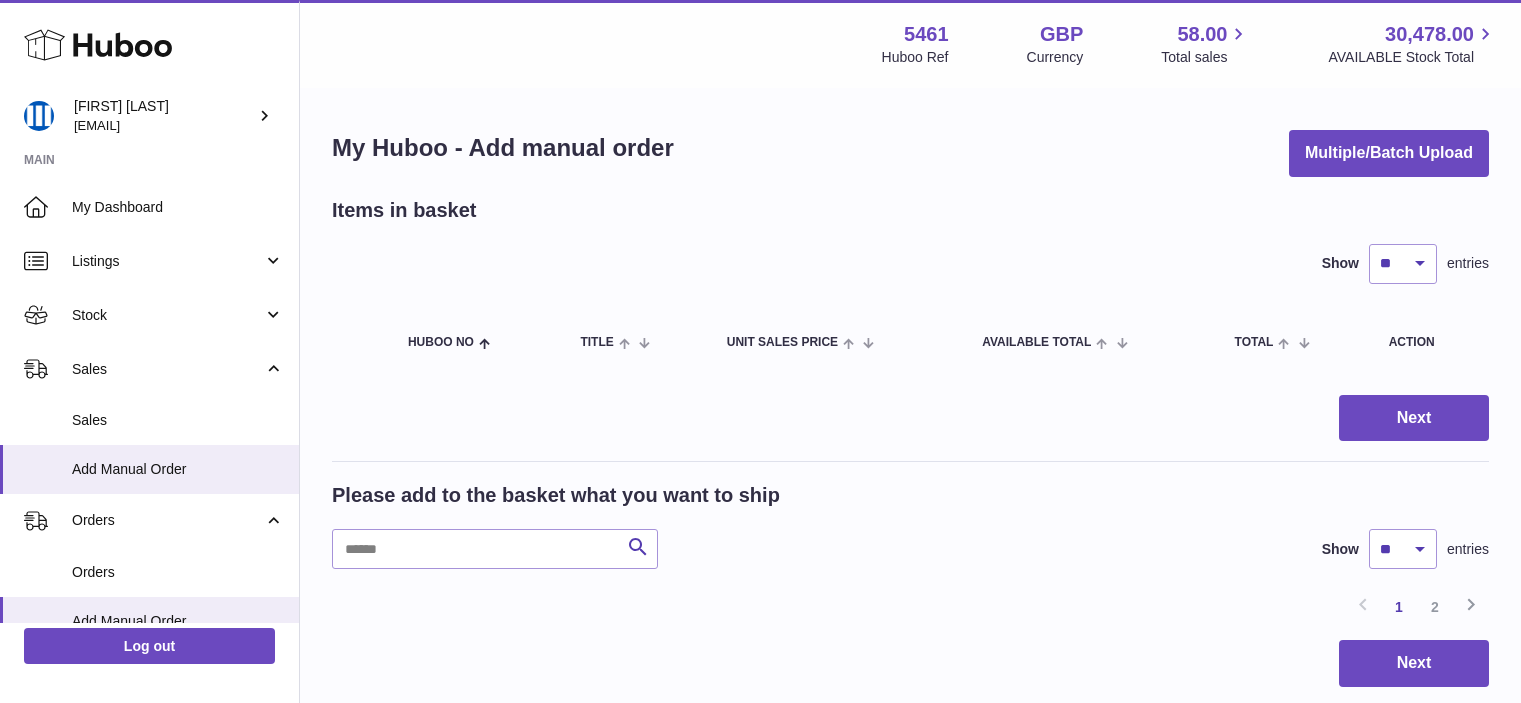 scroll, scrollTop: 0, scrollLeft: 0, axis: both 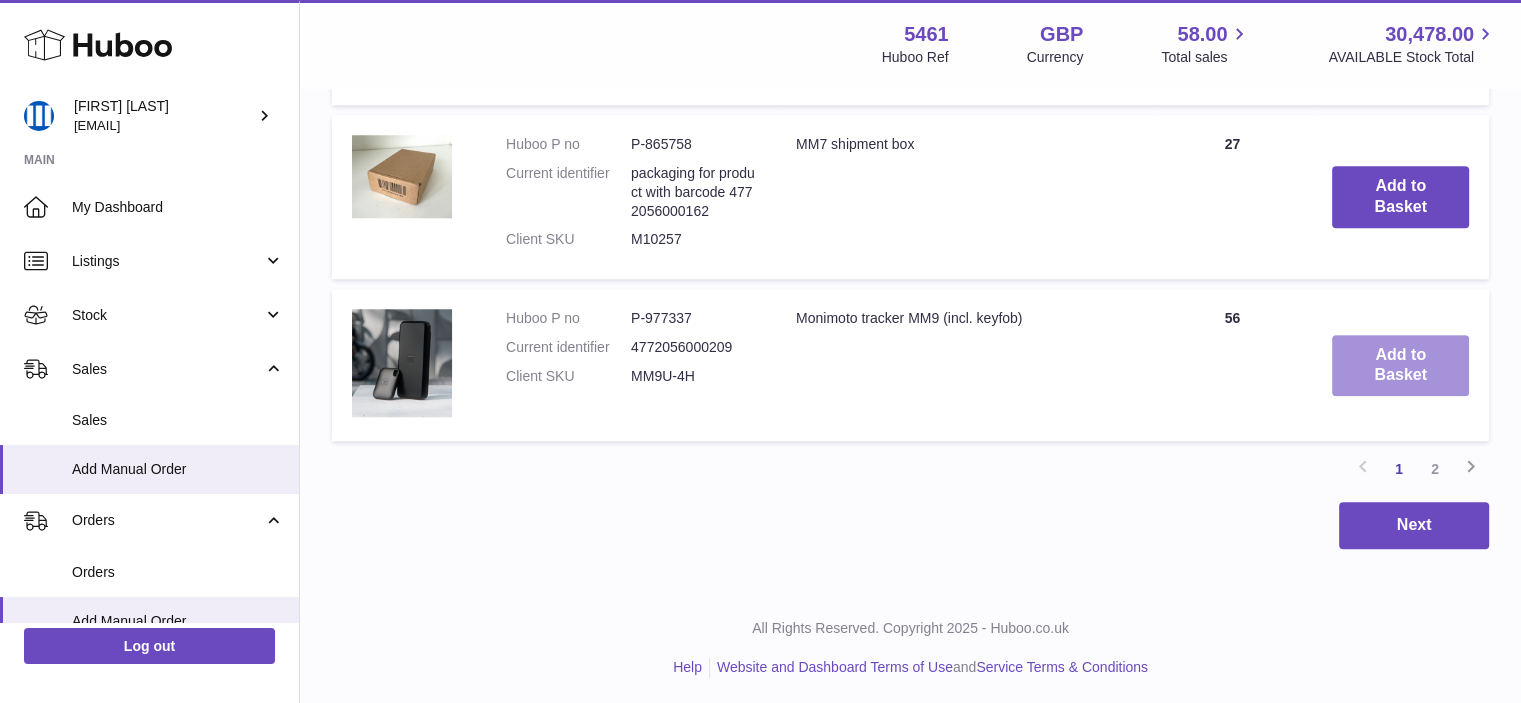 click on "Add to Basket" at bounding box center [1400, 366] 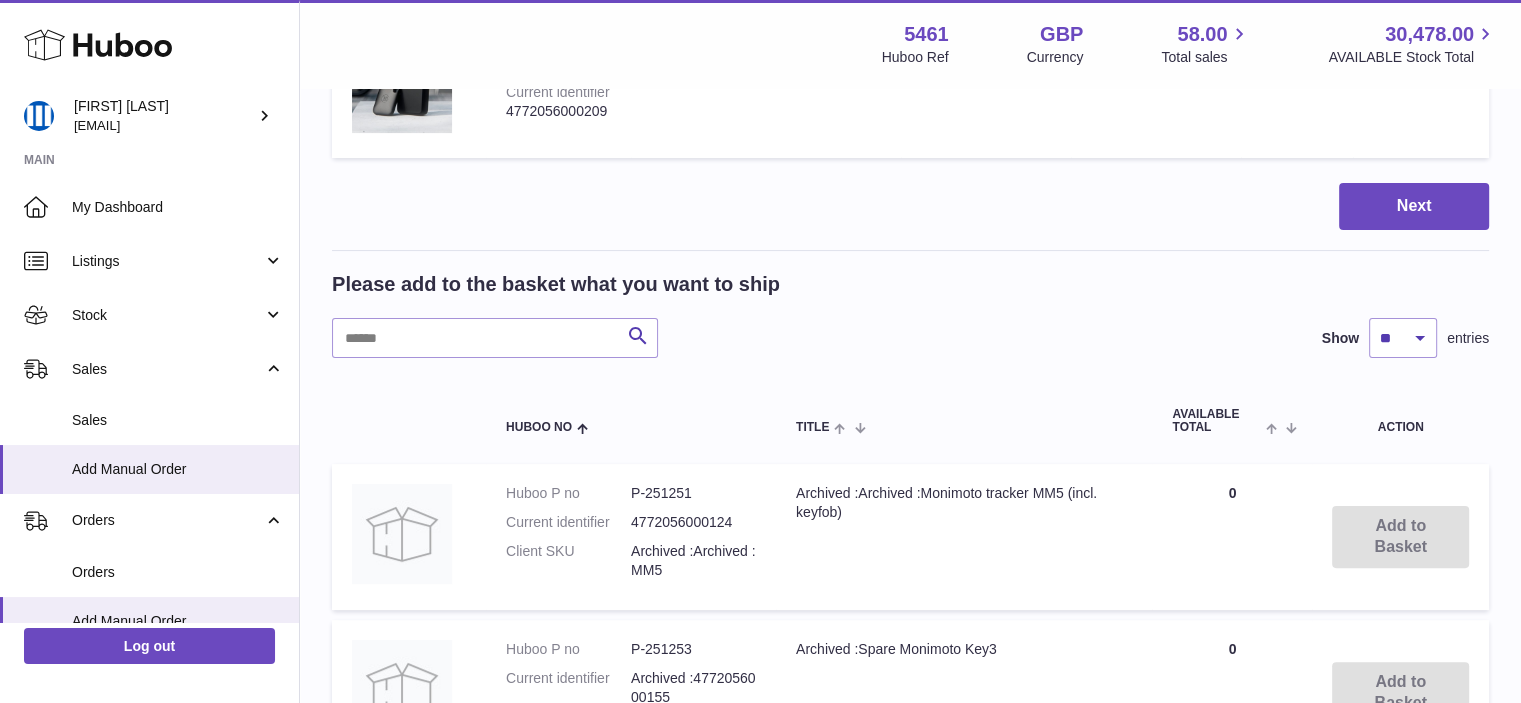 scroll, scrollTop: 77, scrollLeft: 0, axis: vertical 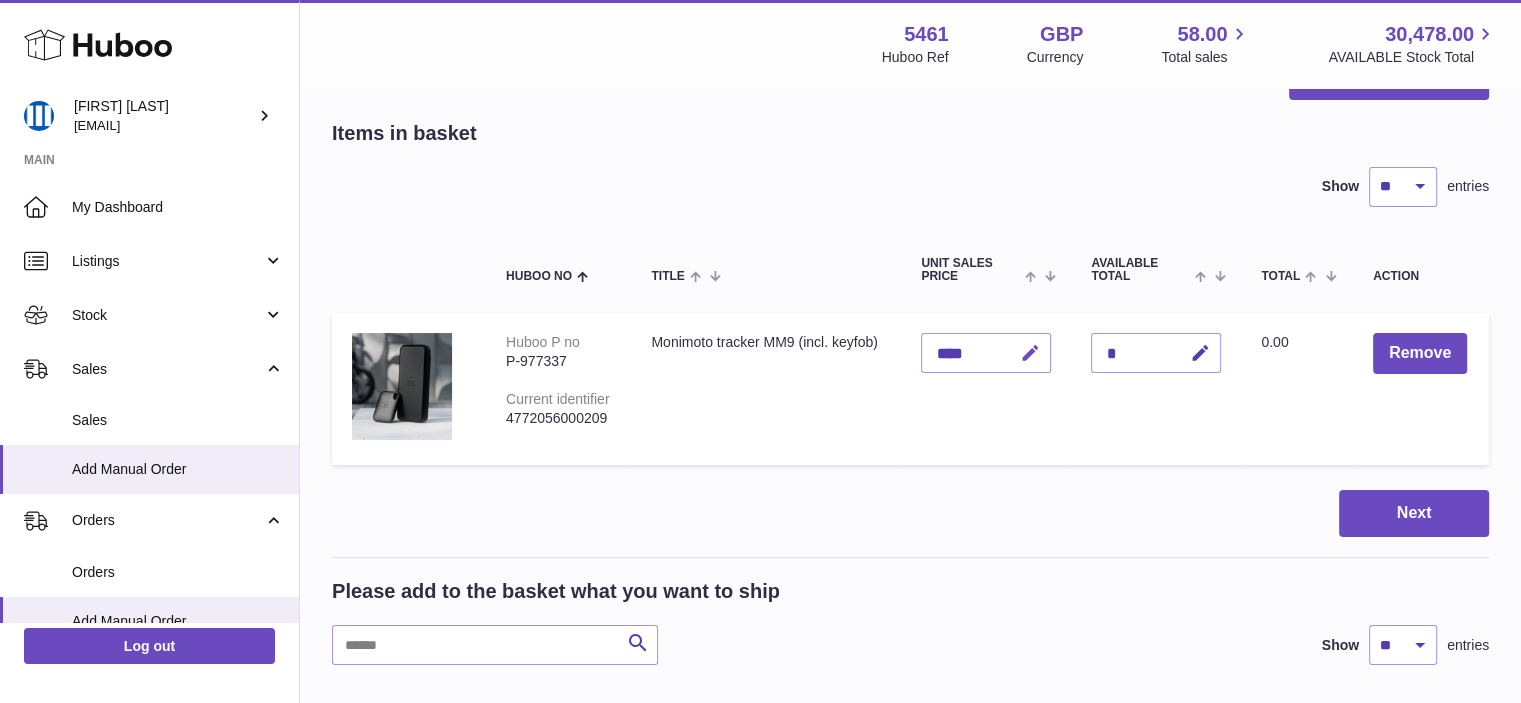 click at bounding box center (1030, 353) 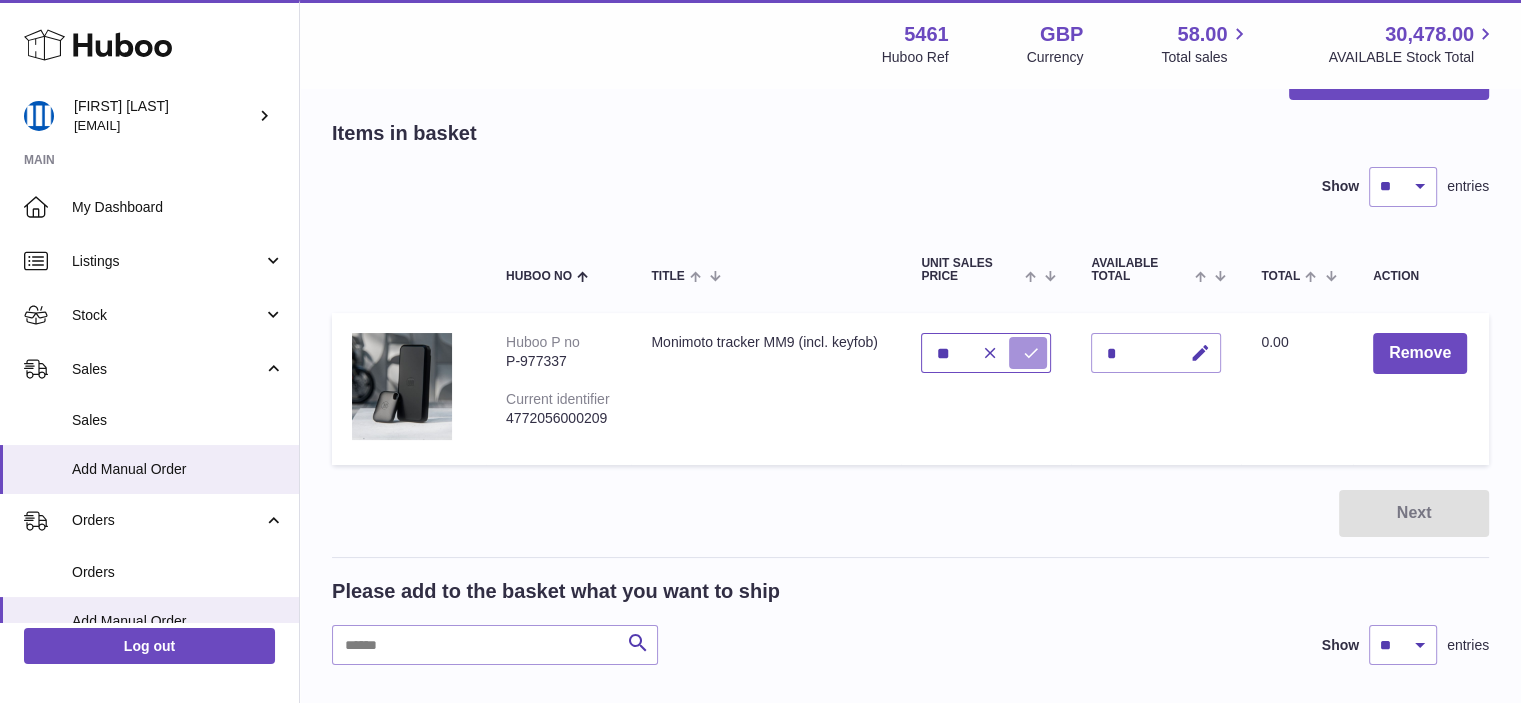 type on "*" 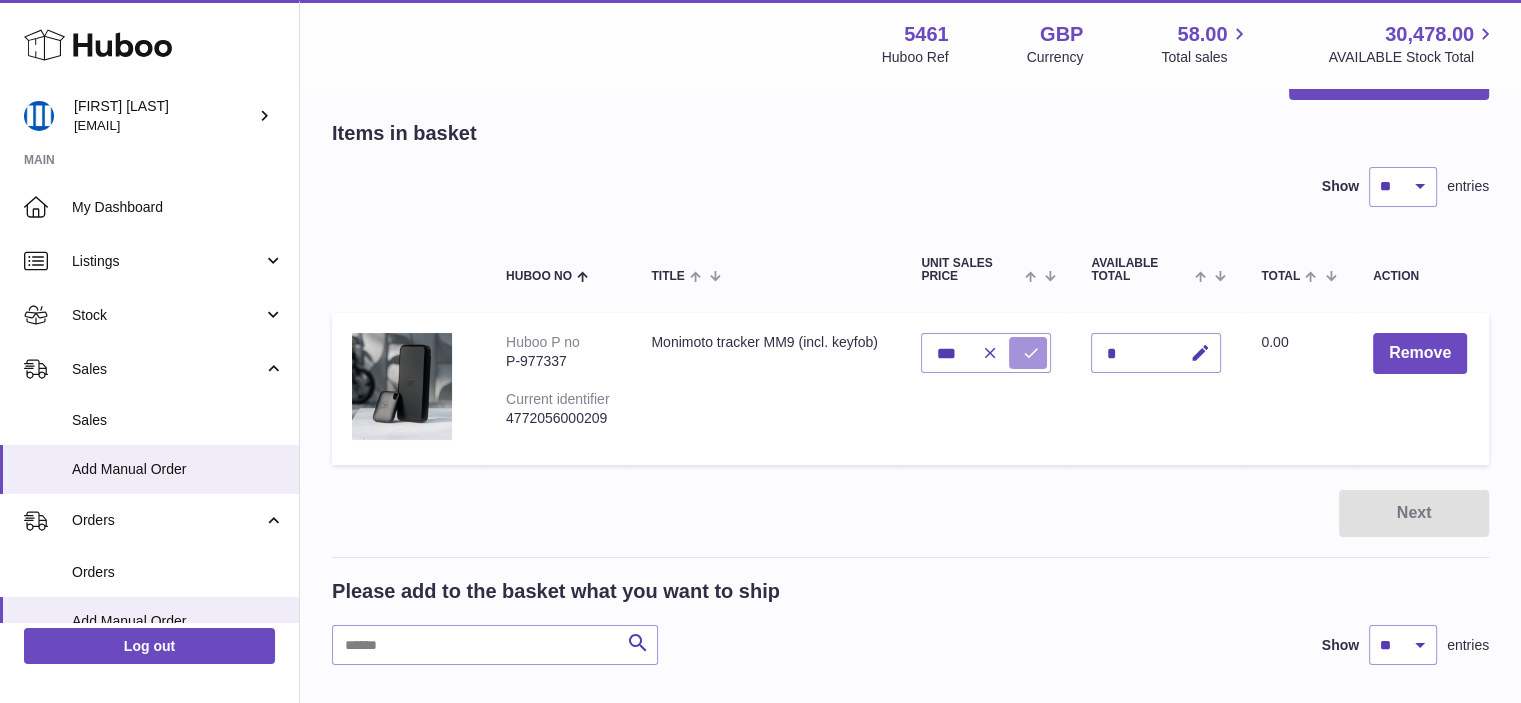 click at bounding box center [1031, 353] 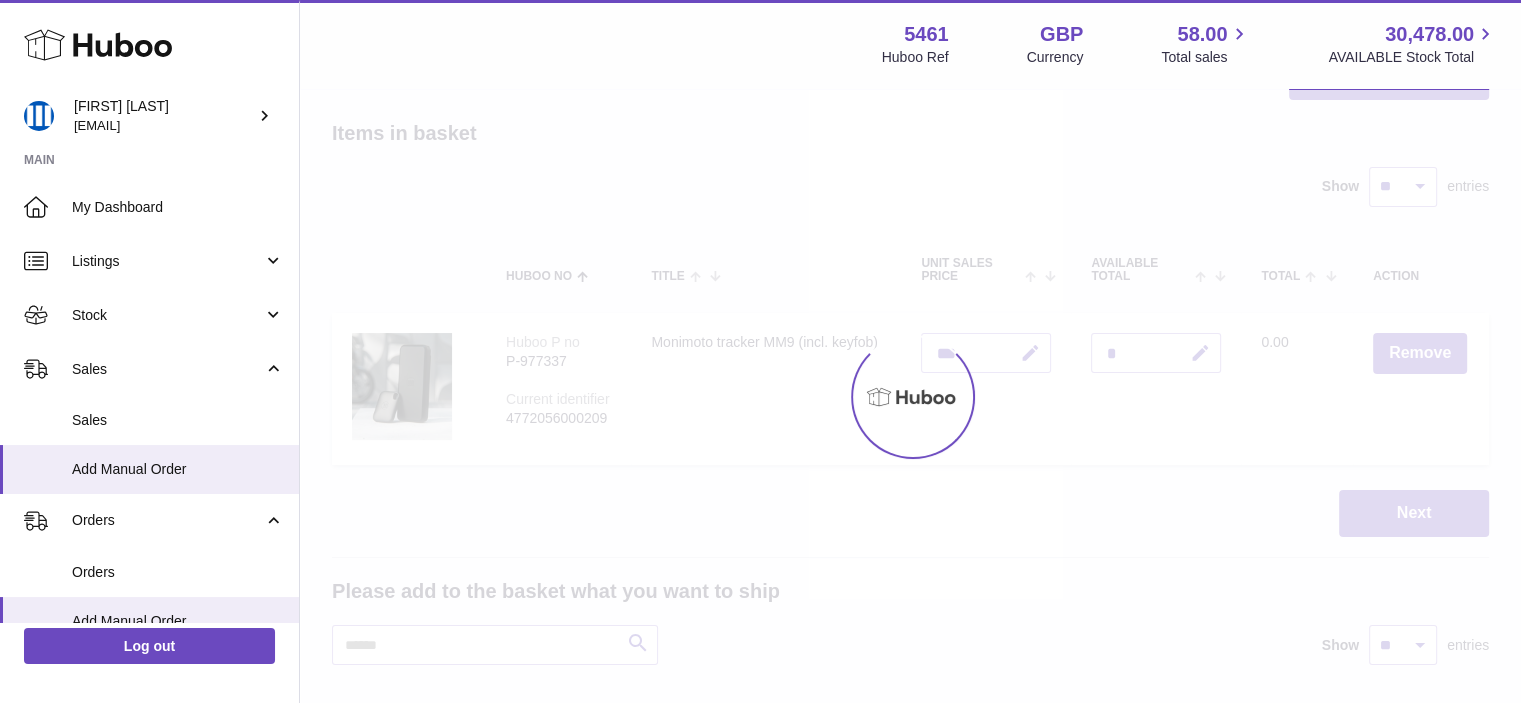 type on "******" 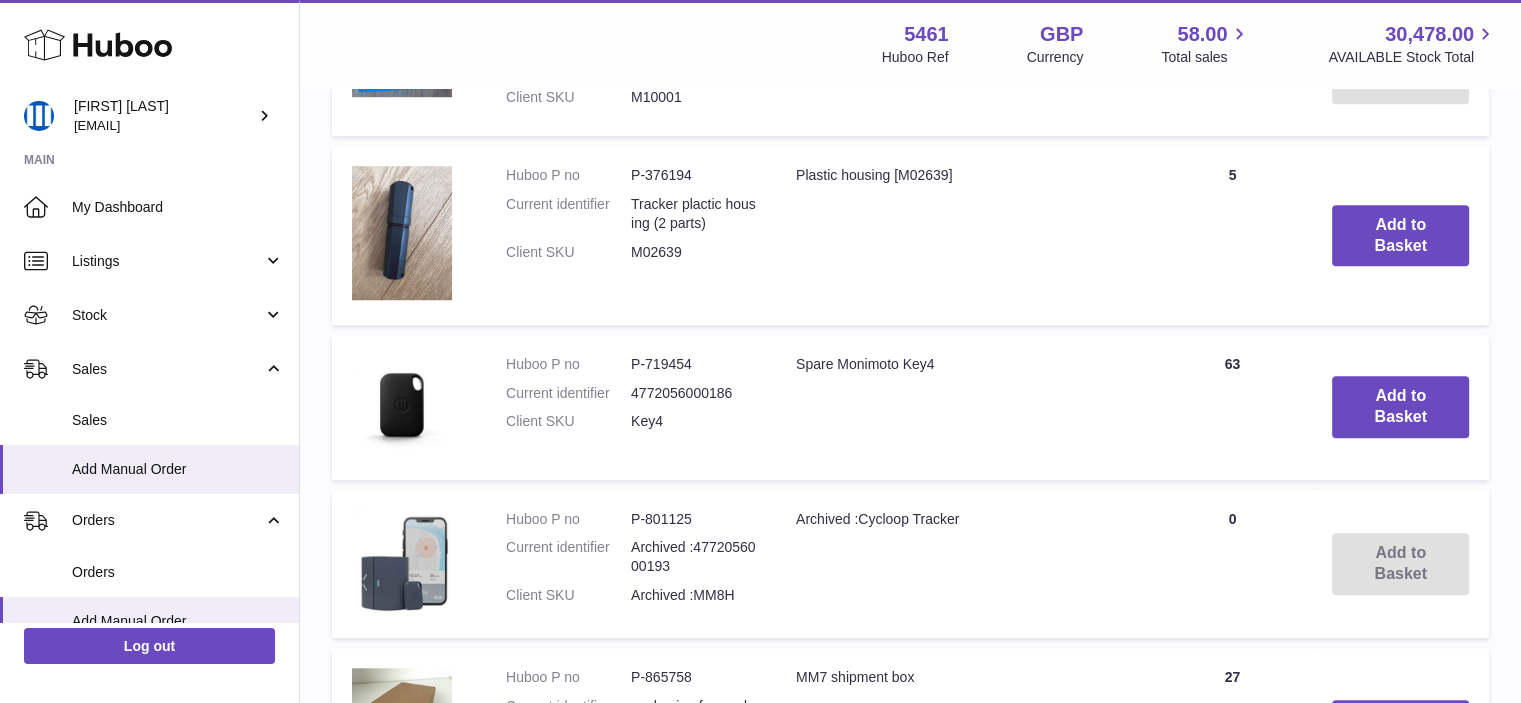 scroll, scrollTop: 1477, scrollLeft: 0, axis: vertical 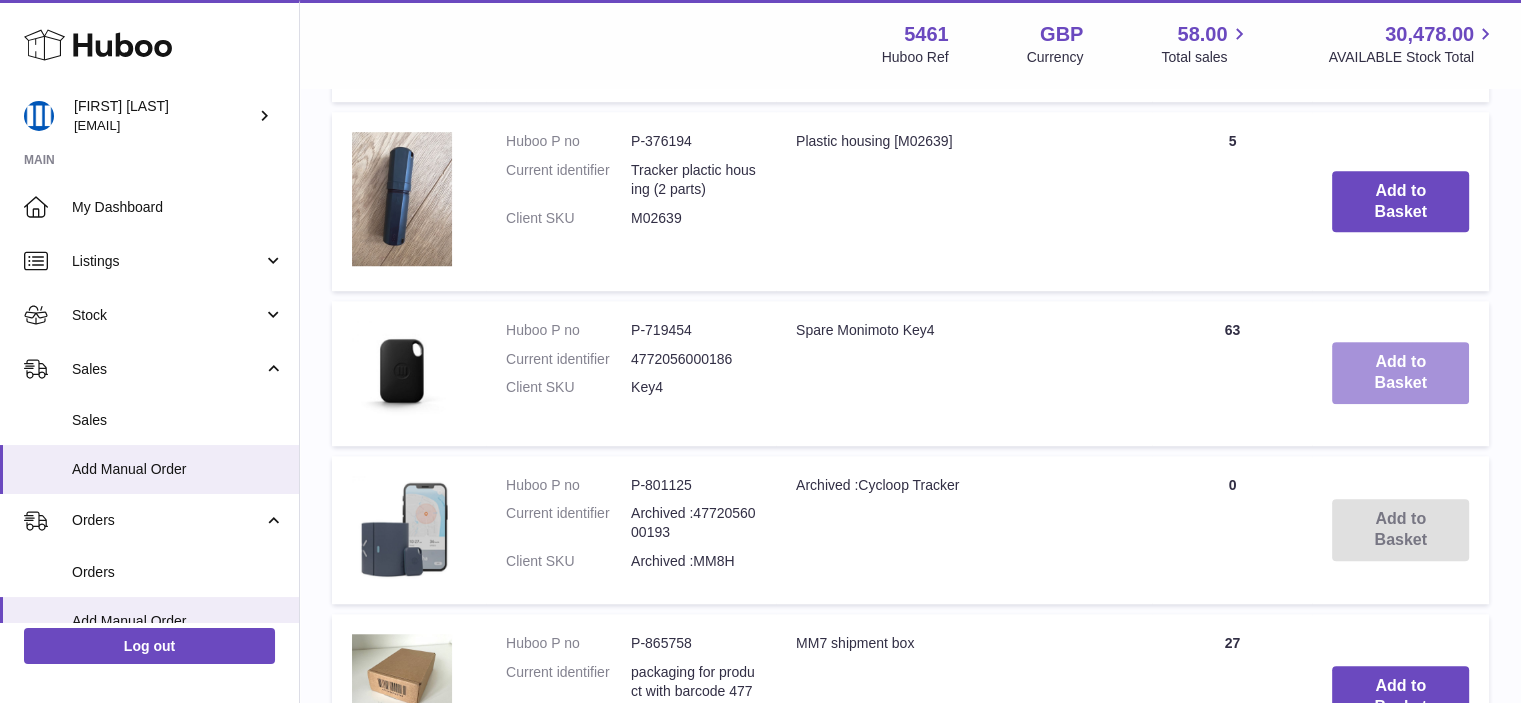 click on "Add to Basket" at bounding box center (1400, 373) 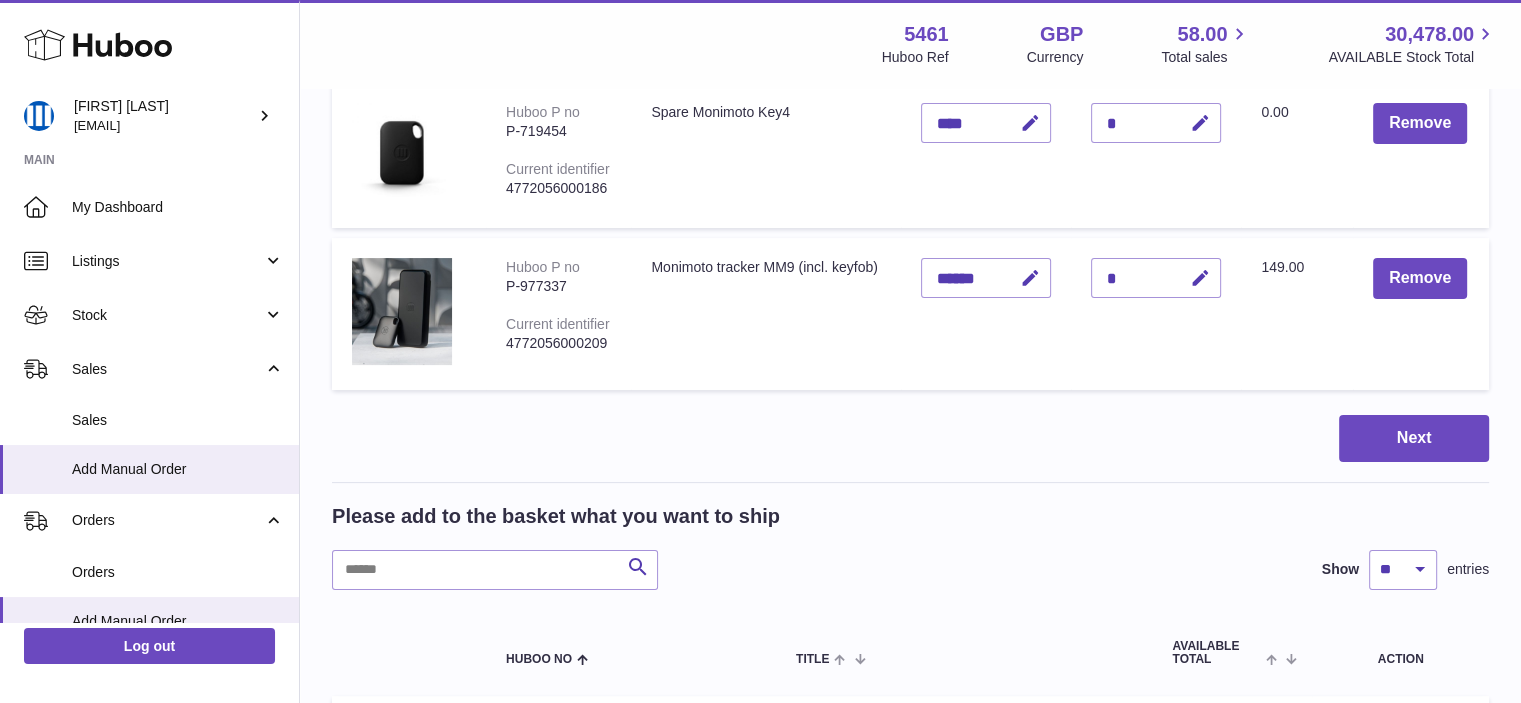 scroll, scrollTop: 32, scrollLeft: 0, axis: vertical 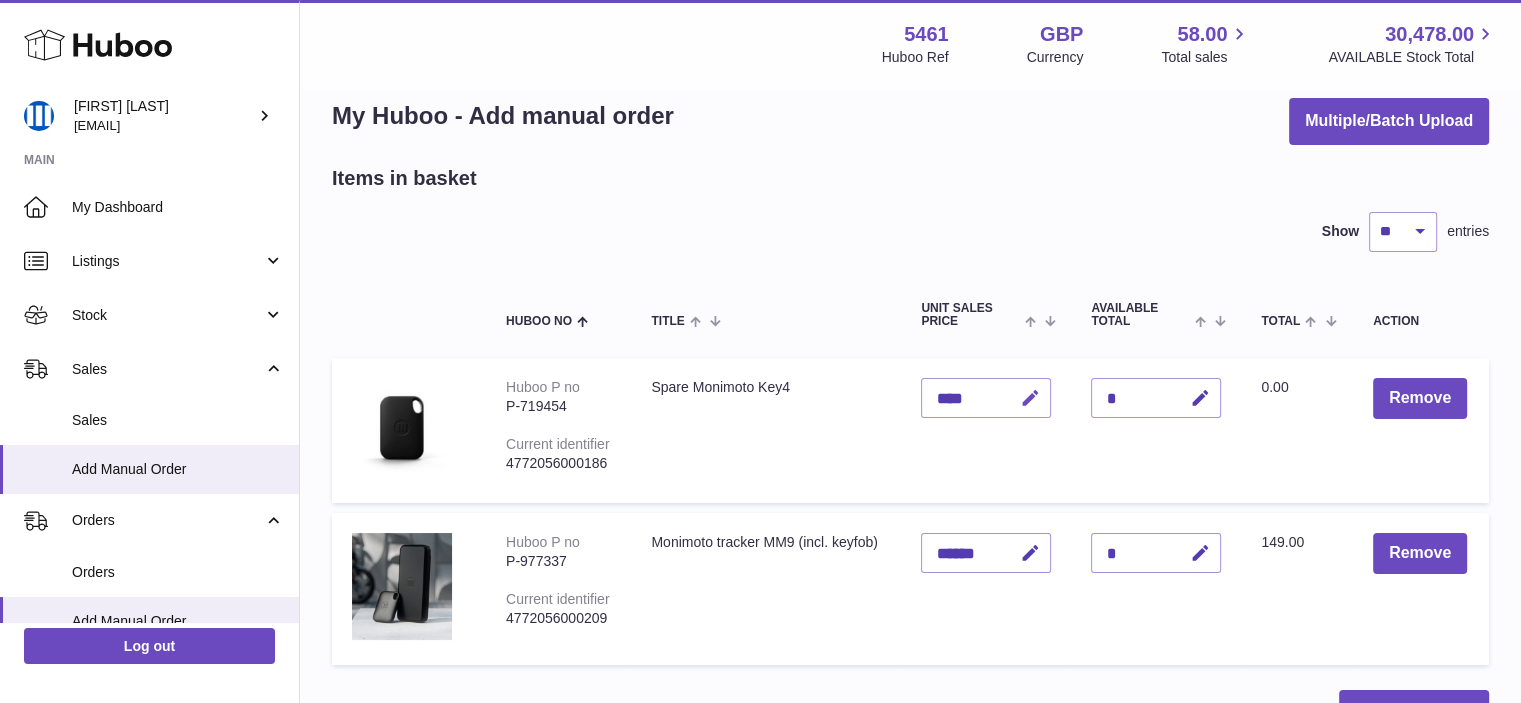 click at bounding box center (1030, 398) 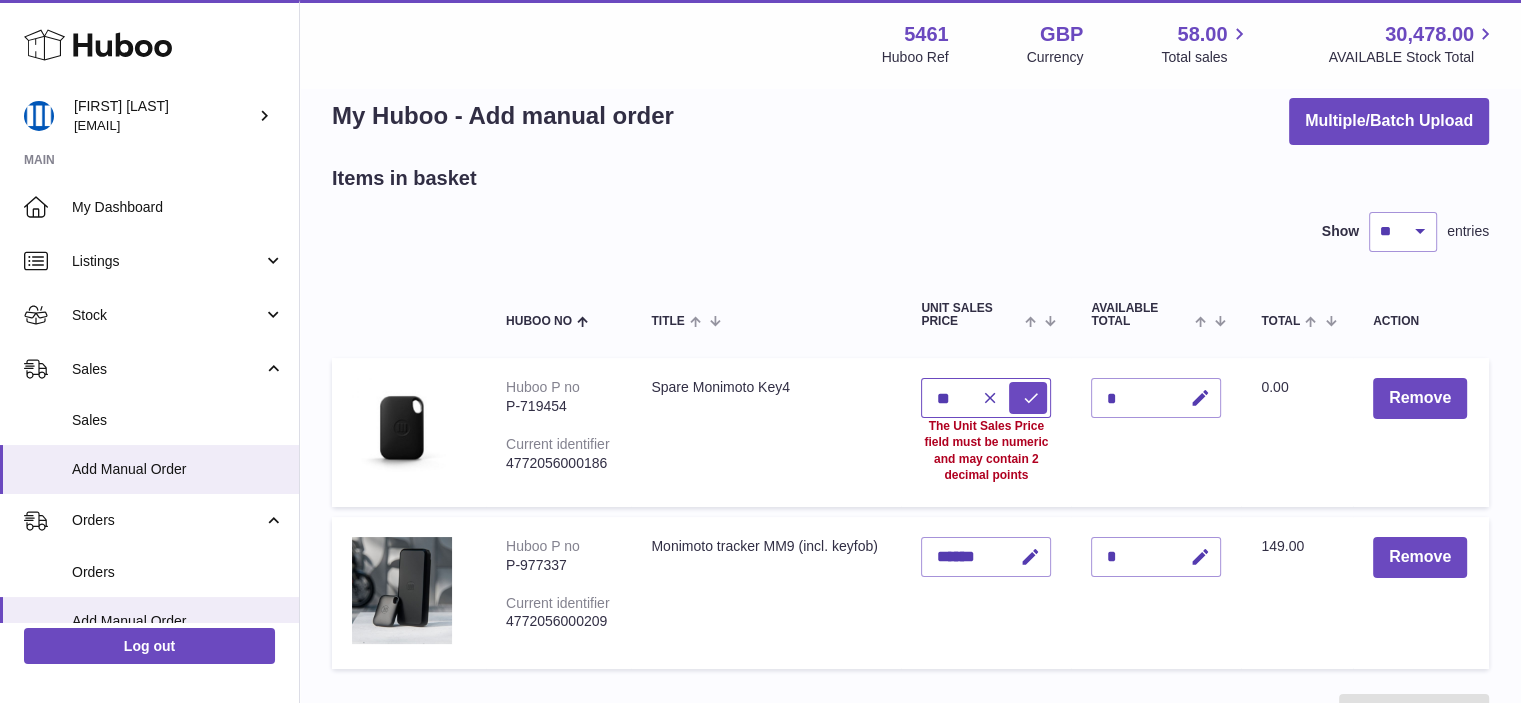 type on "*" 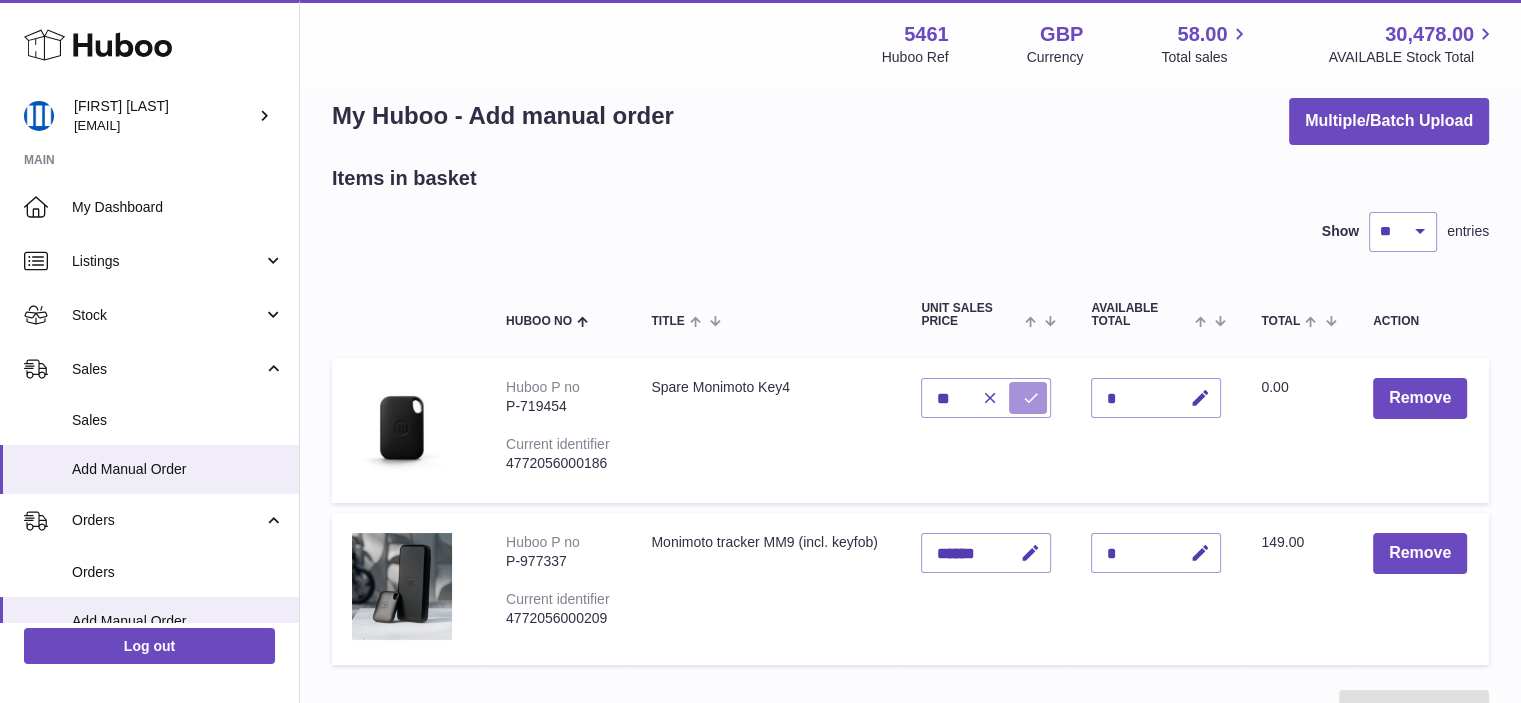 click at bounding box center (1031, 398) 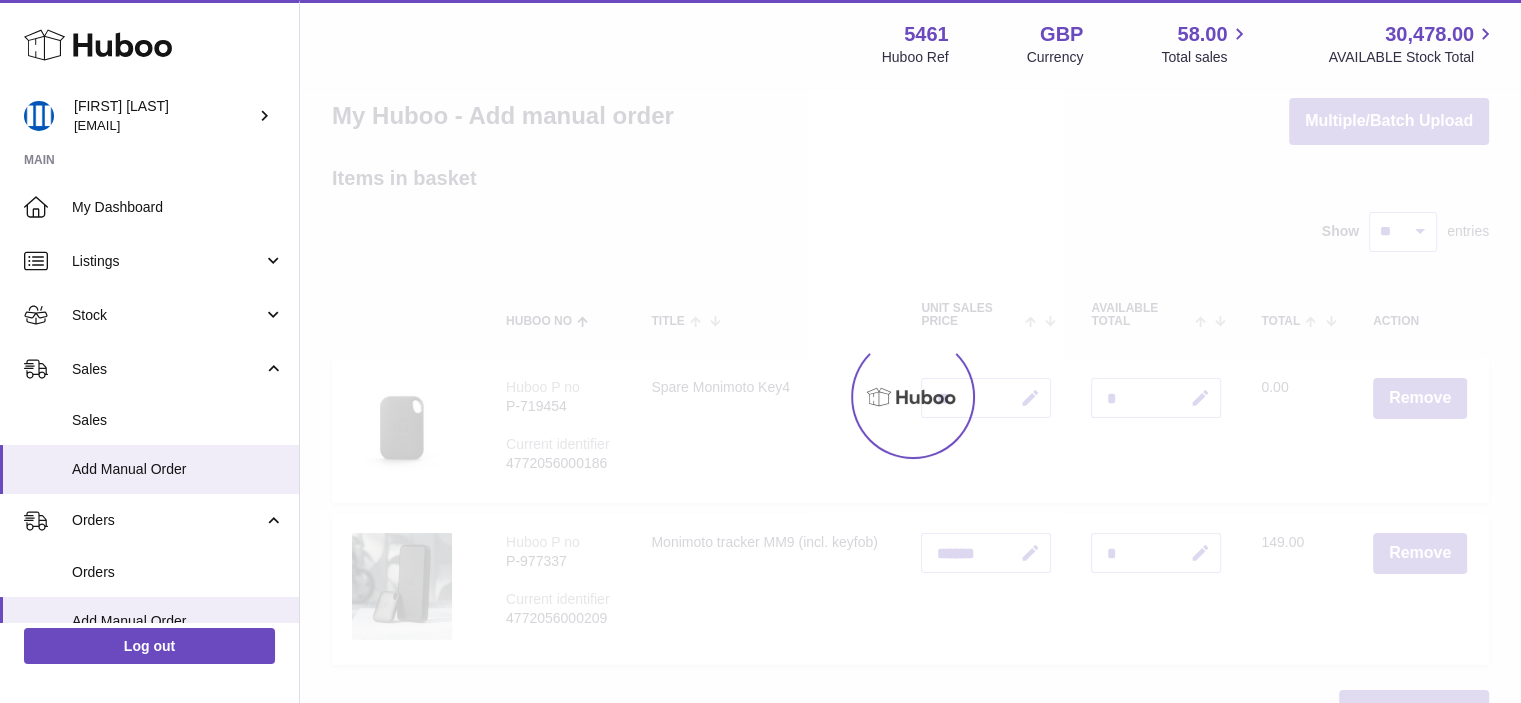 type on "*****" 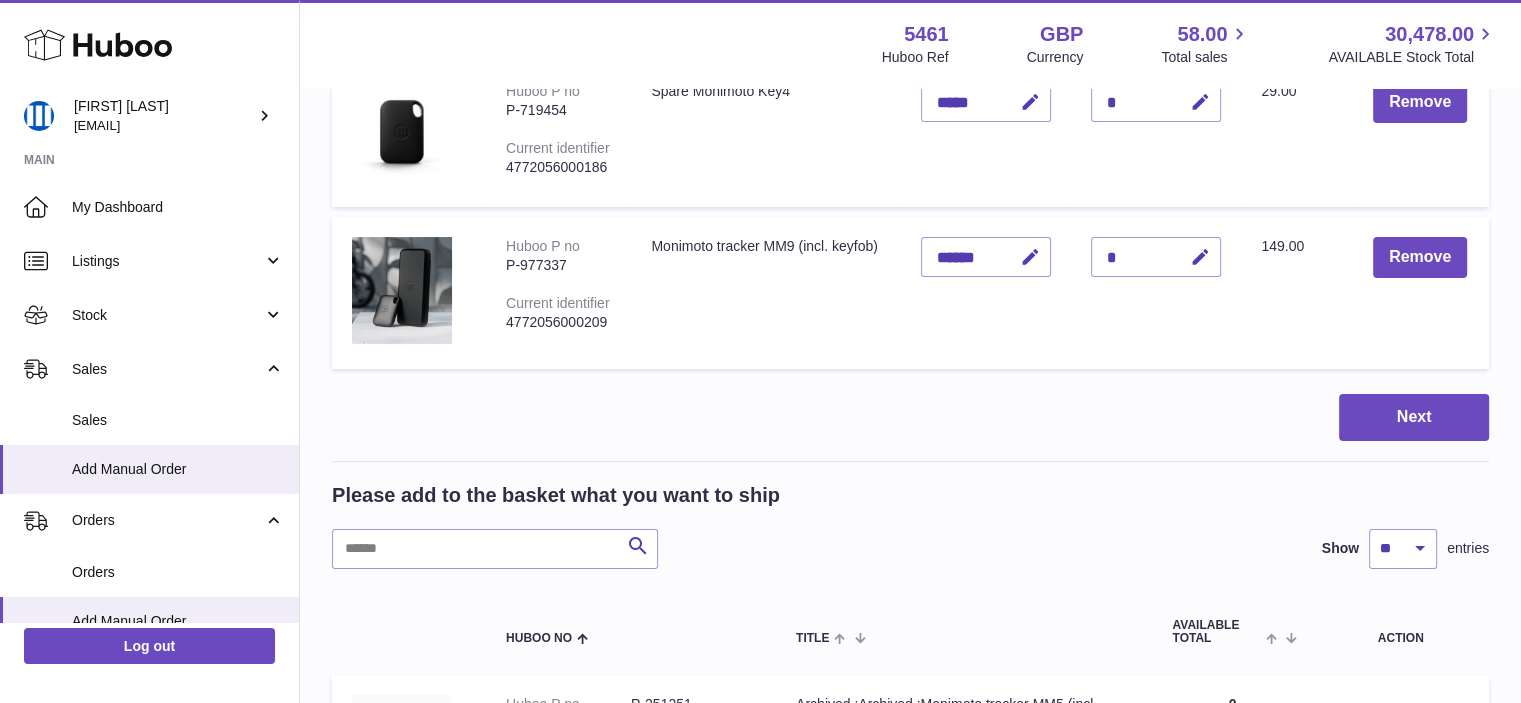 scroll, scrollTop: 332, scrollLeft: 0, axis: vertical 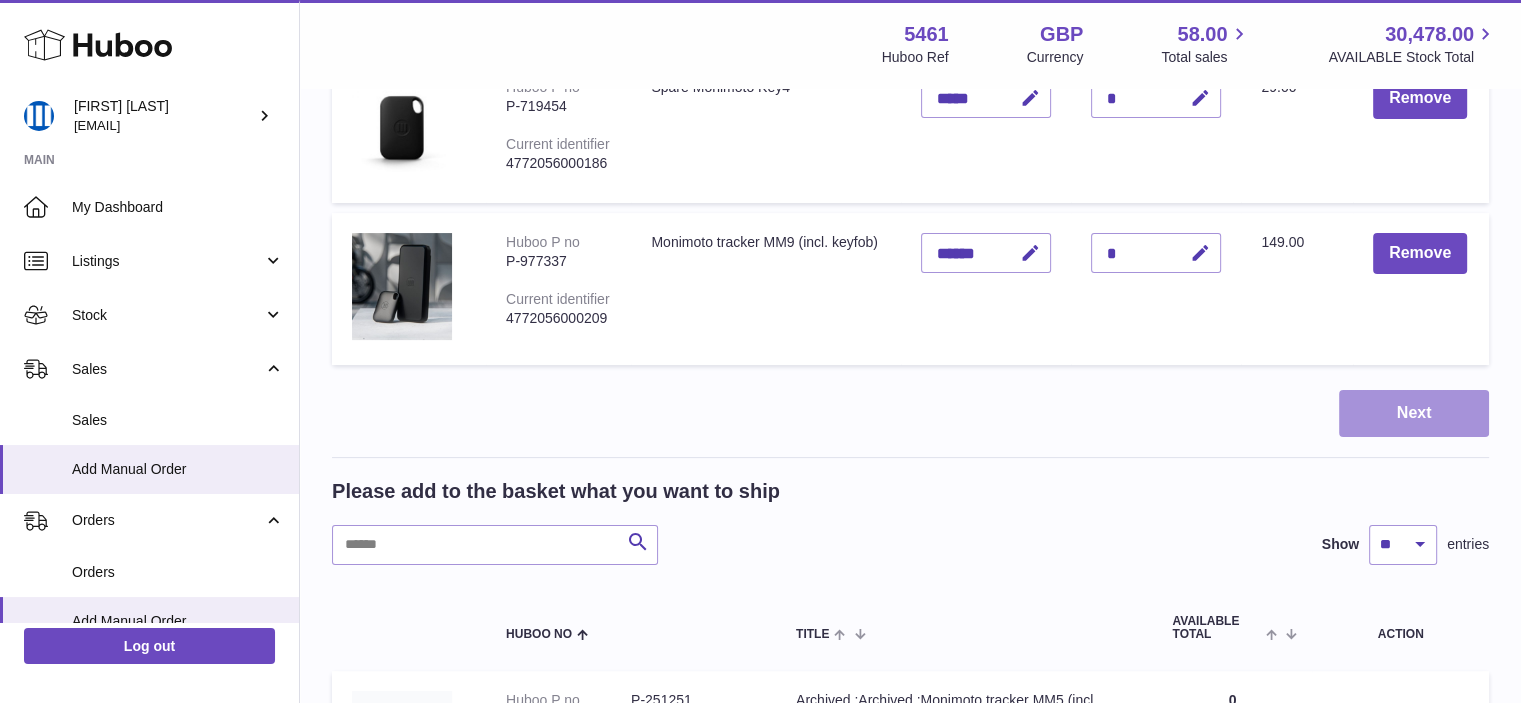 click on "Next" at bounding box center [1414, 413] 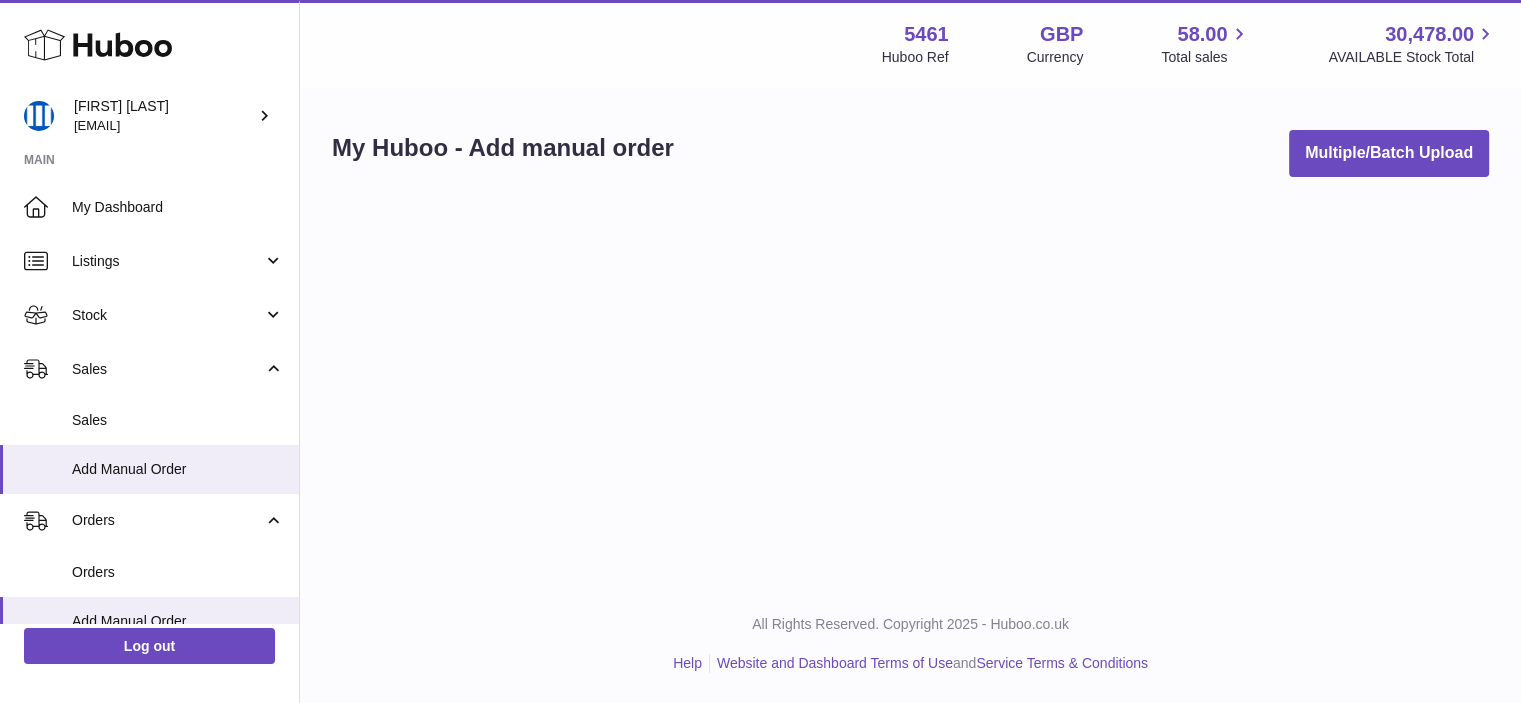 scroll, scrollTop: 0, scrollLeft: 0, axis: both 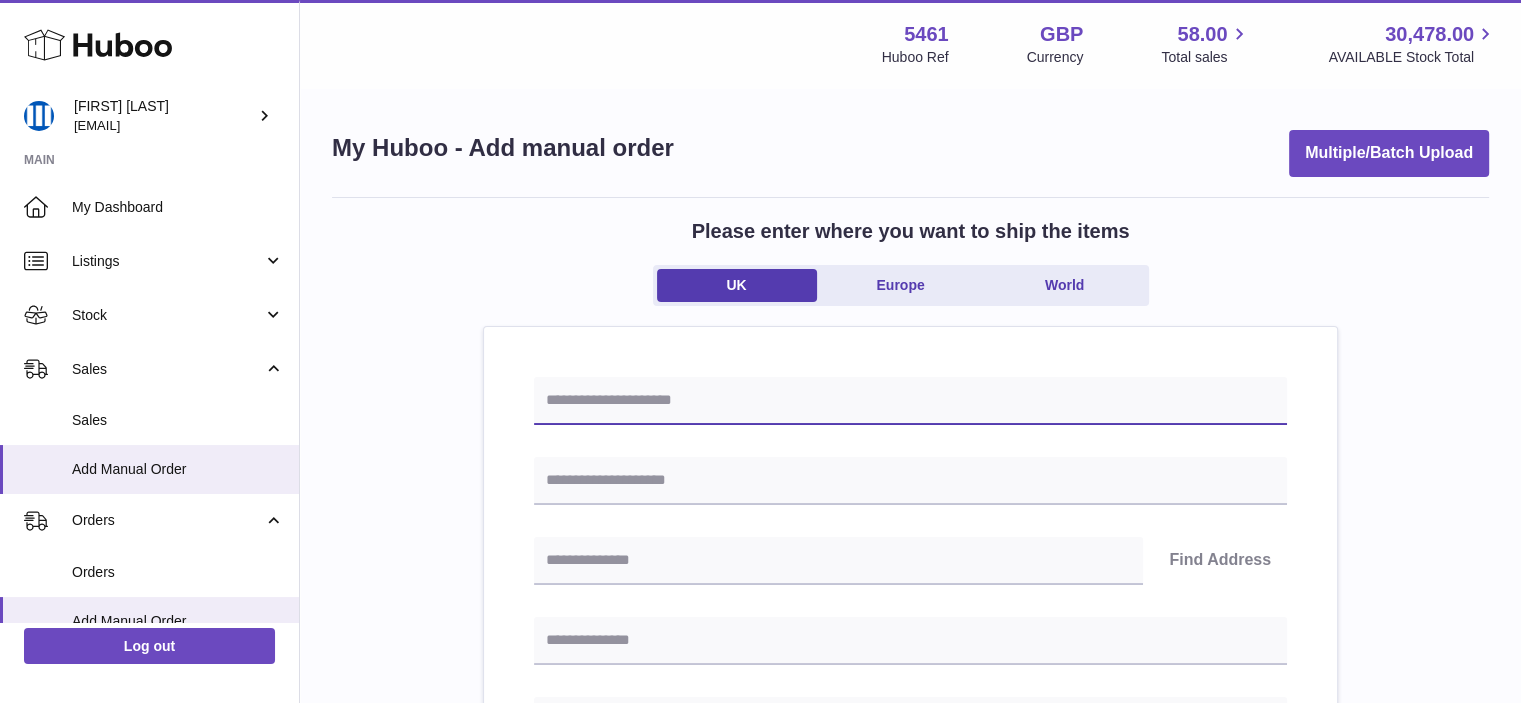 click at bounding box center (910, 401) 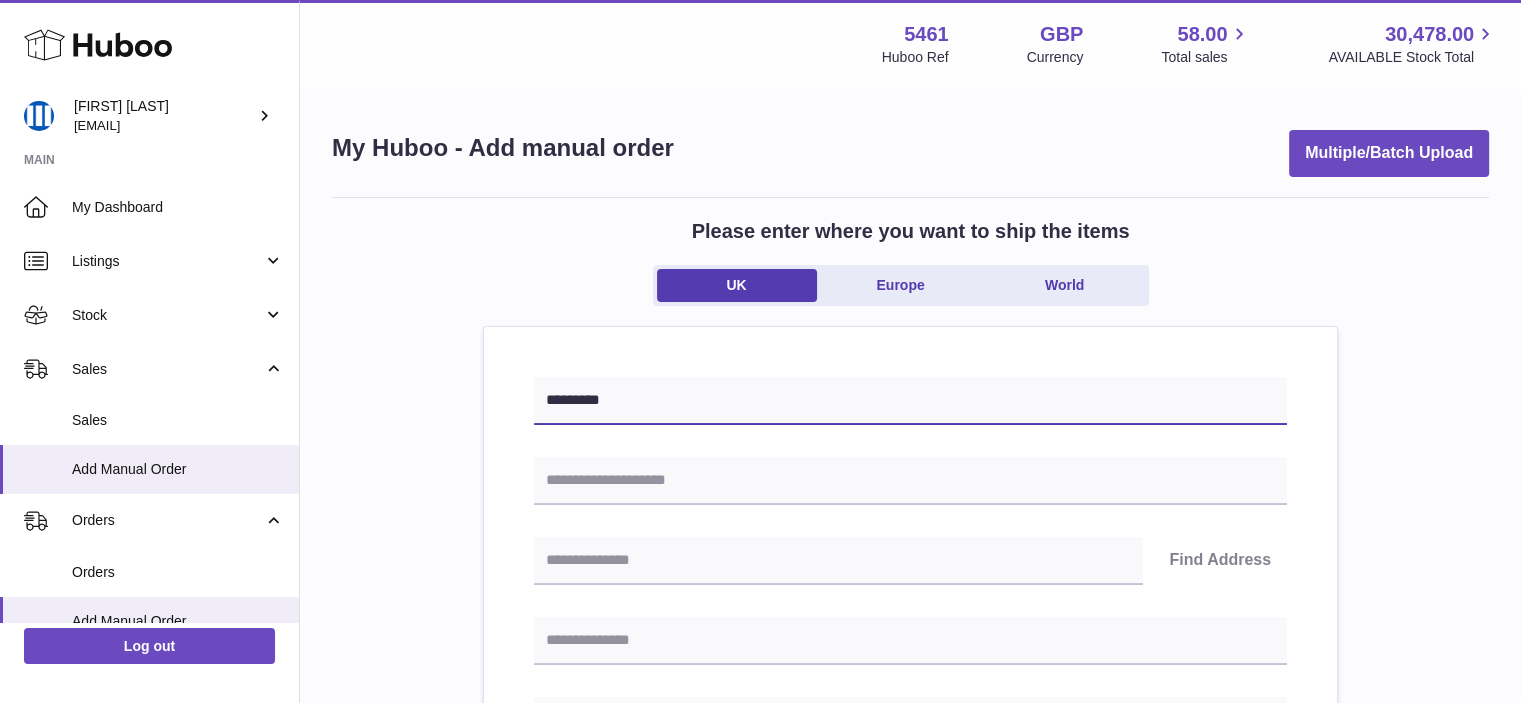 type on "*********" 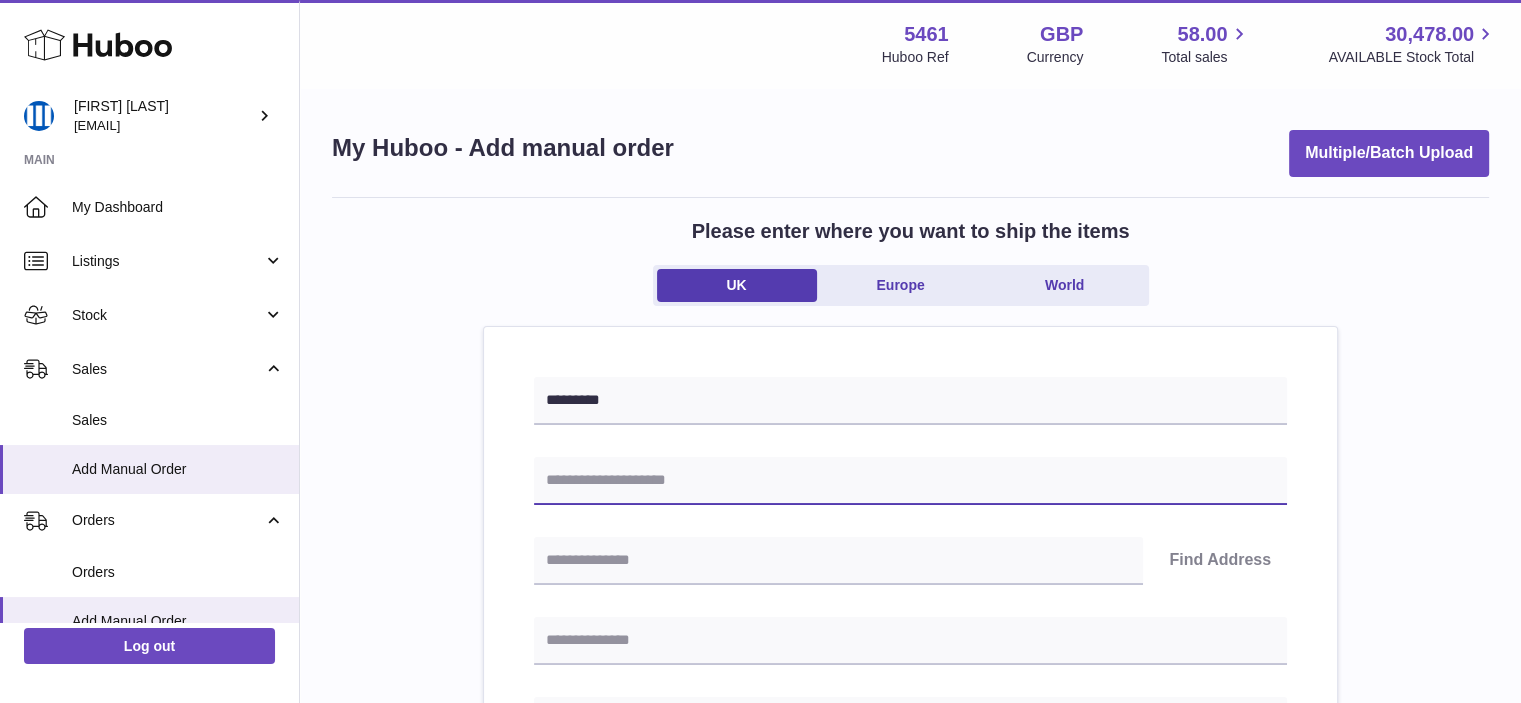 click at bounding box center [910, 481] 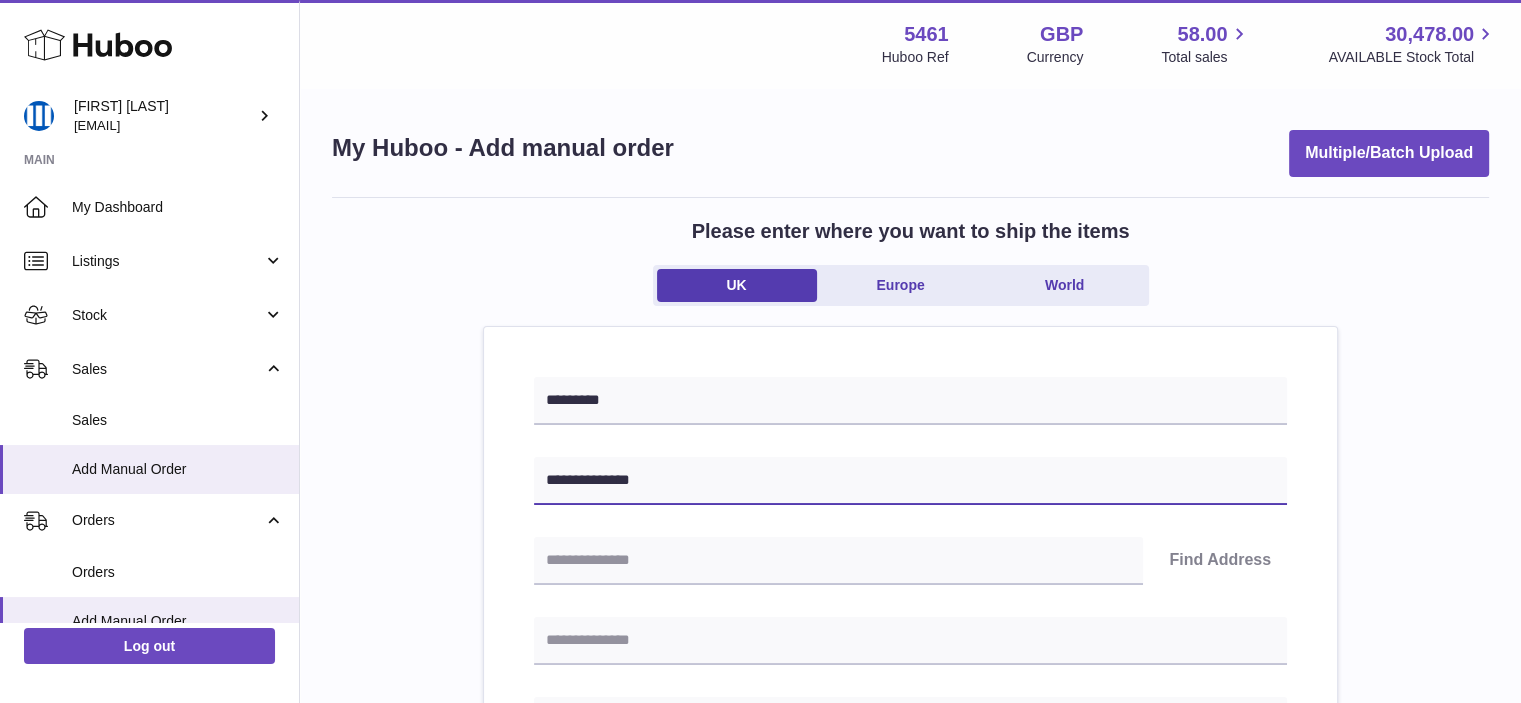 type on "**********" 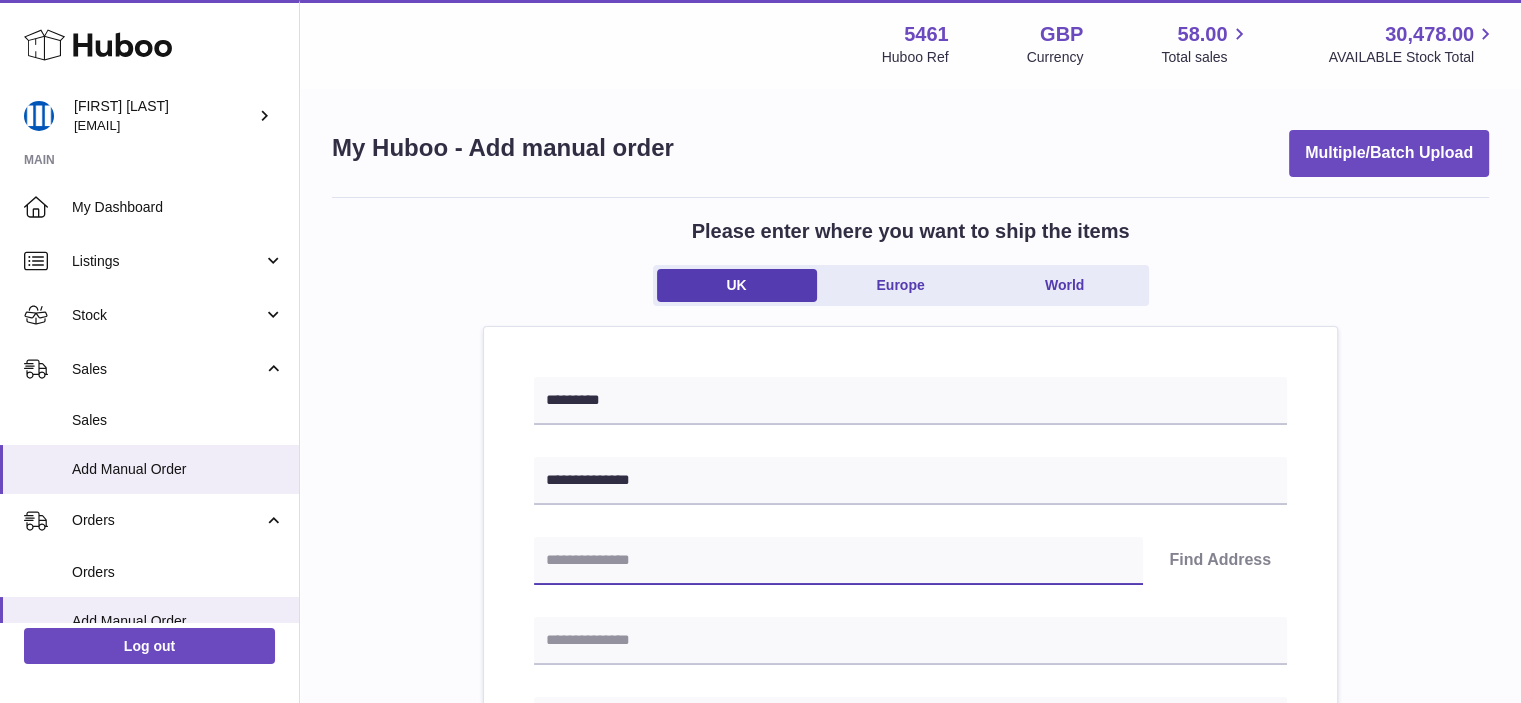 click at bounding box center [838, 561] 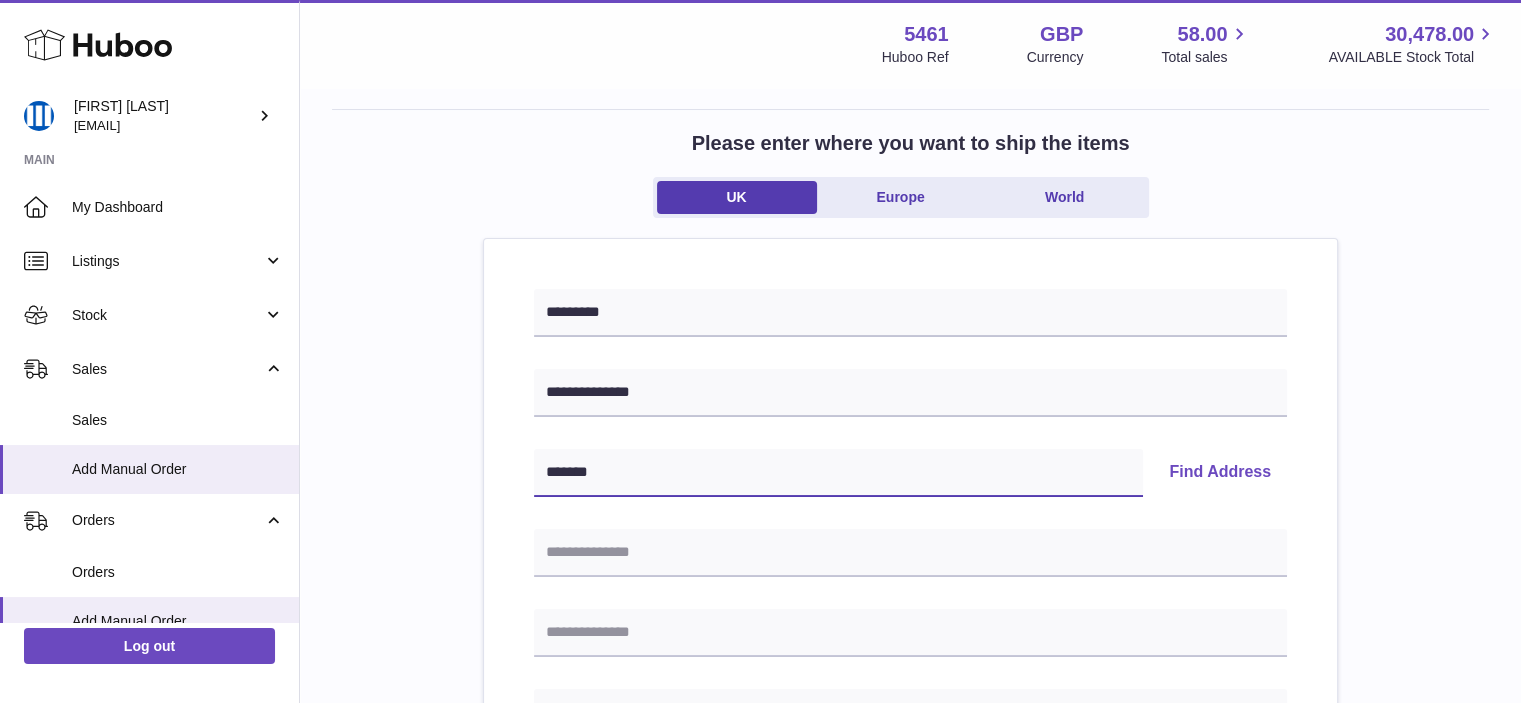 scroll, scrollTop: 200, scrollLeft: 0, axis: vertical 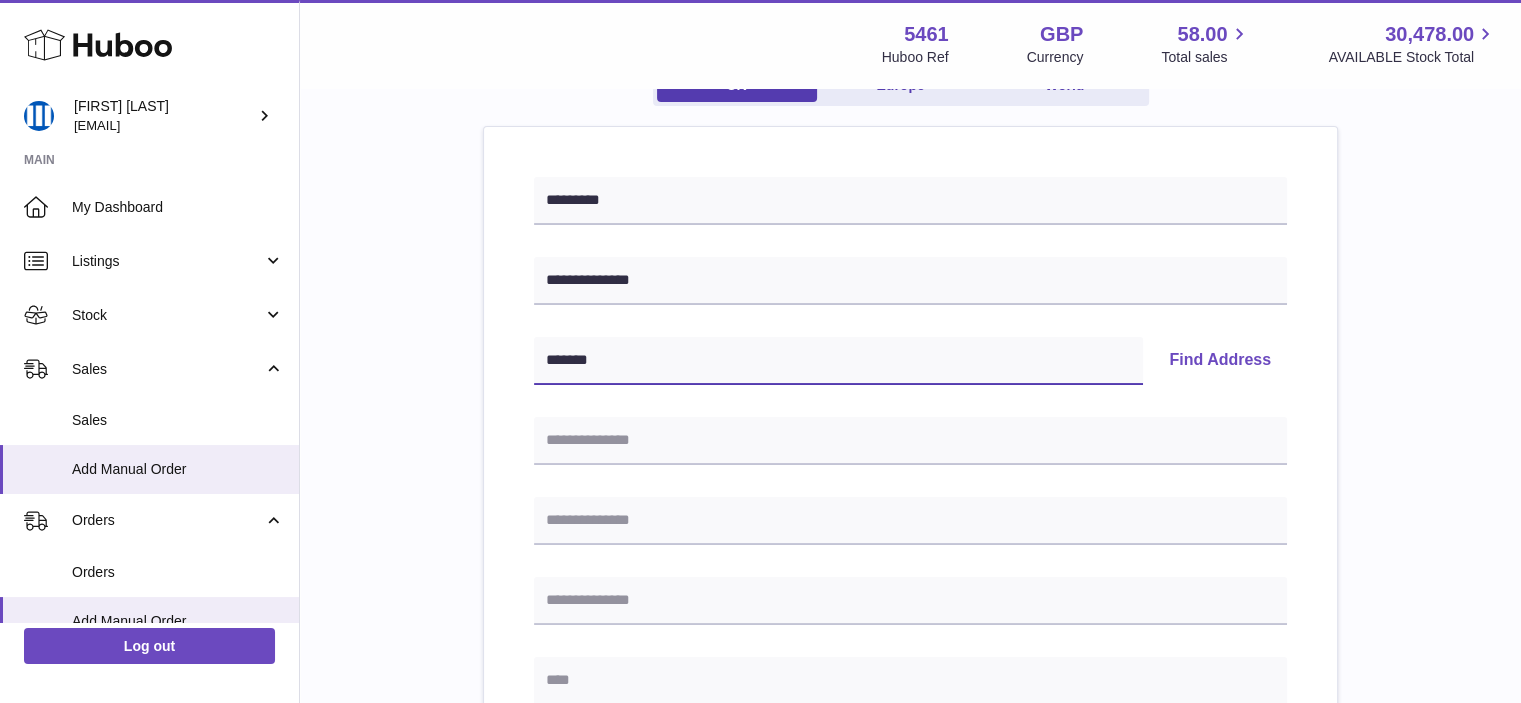 type on "*******" 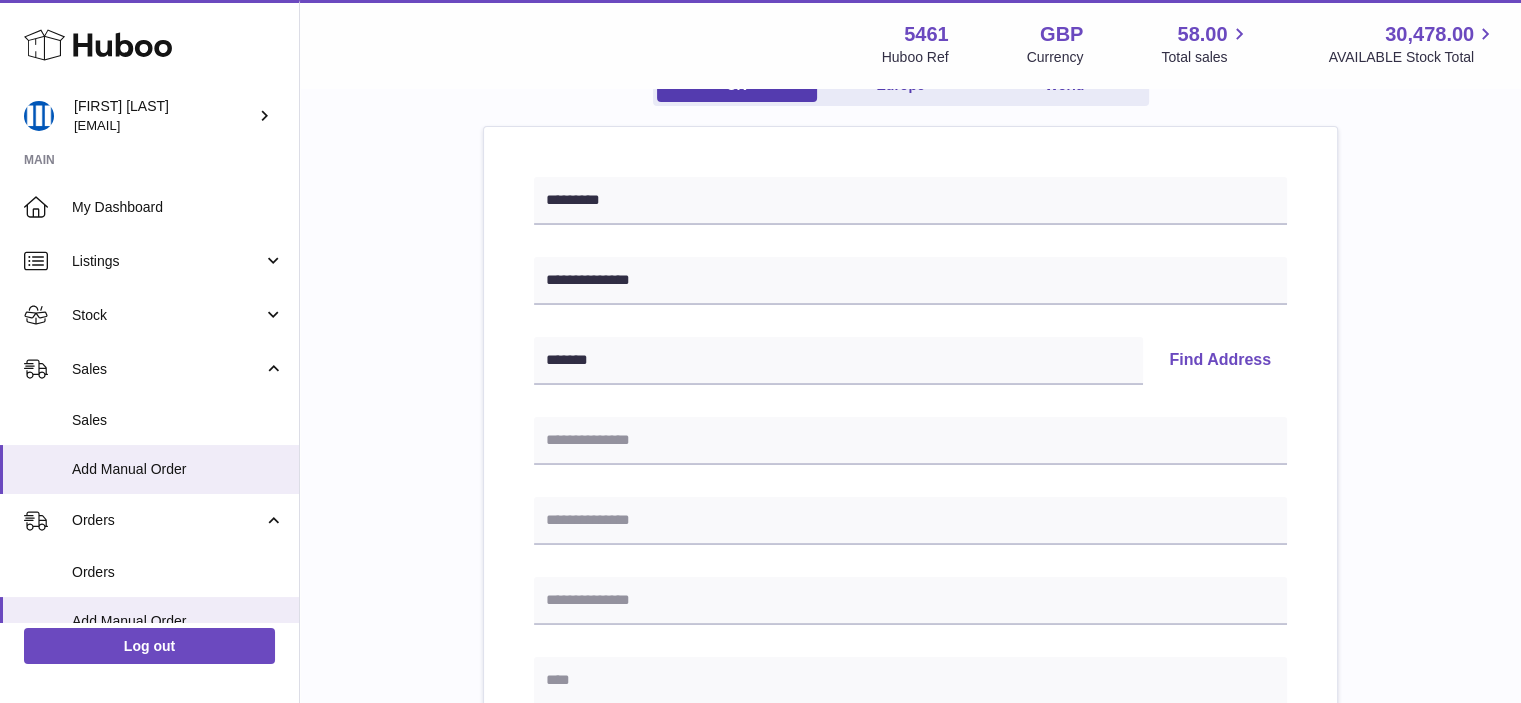 click on "Find Address" at bounding box center [1220, 361] 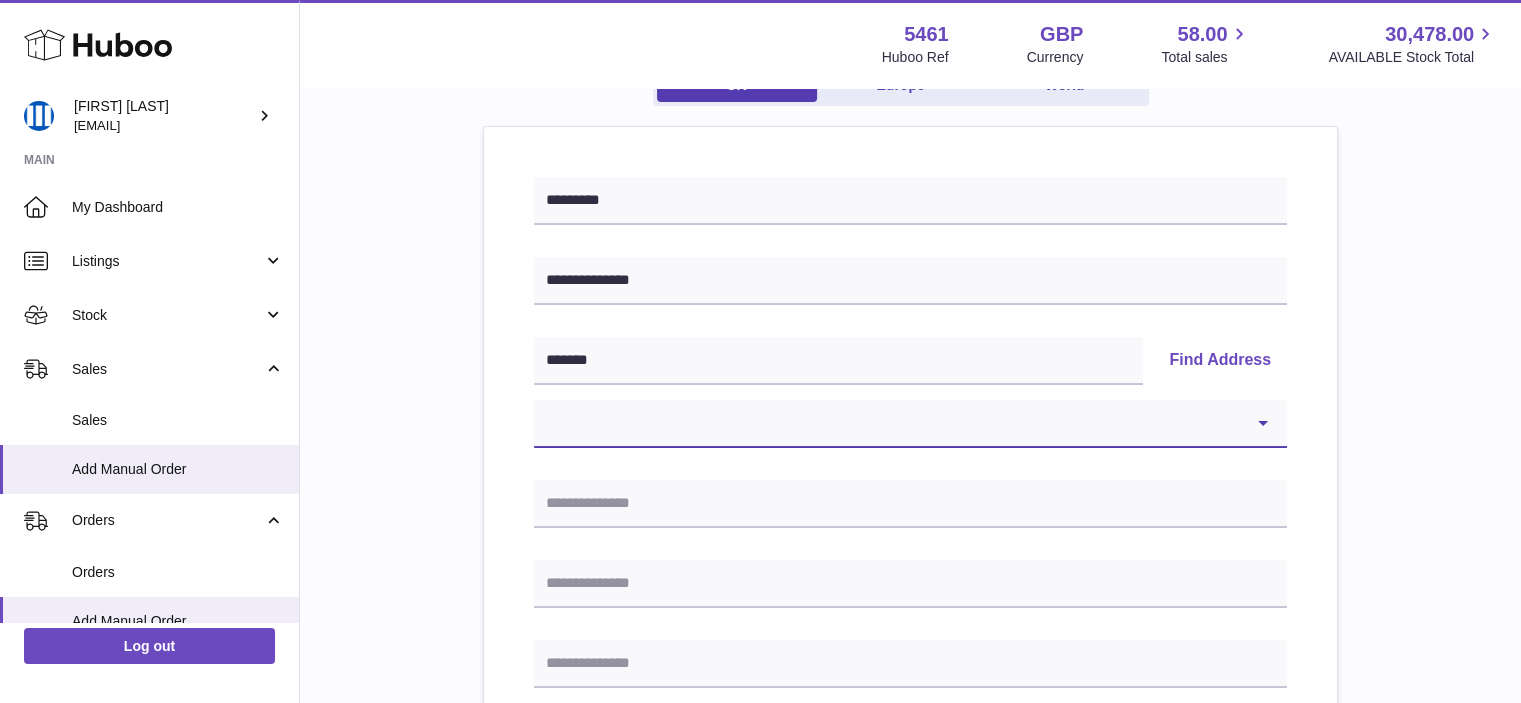 click on "**********" at bounding box center [910, 424] 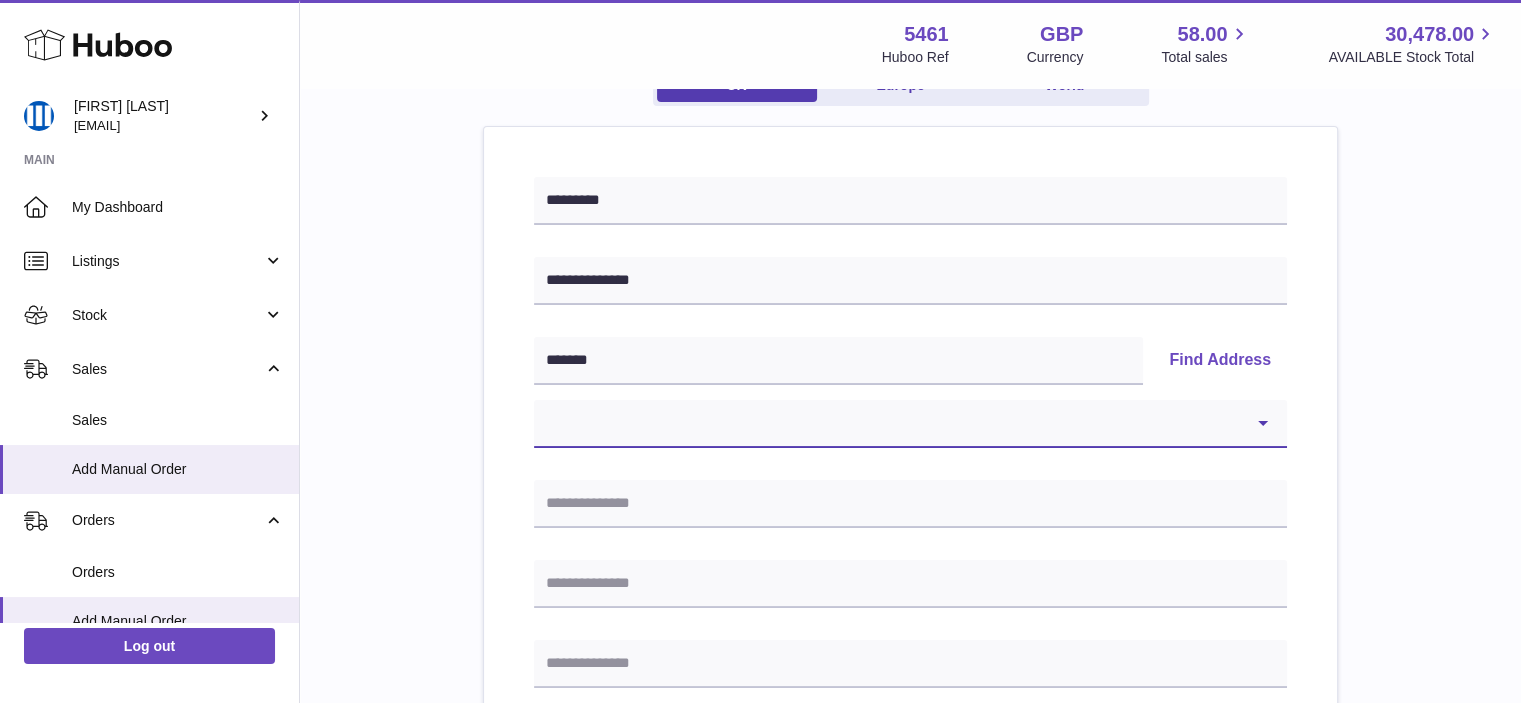 select on "**" 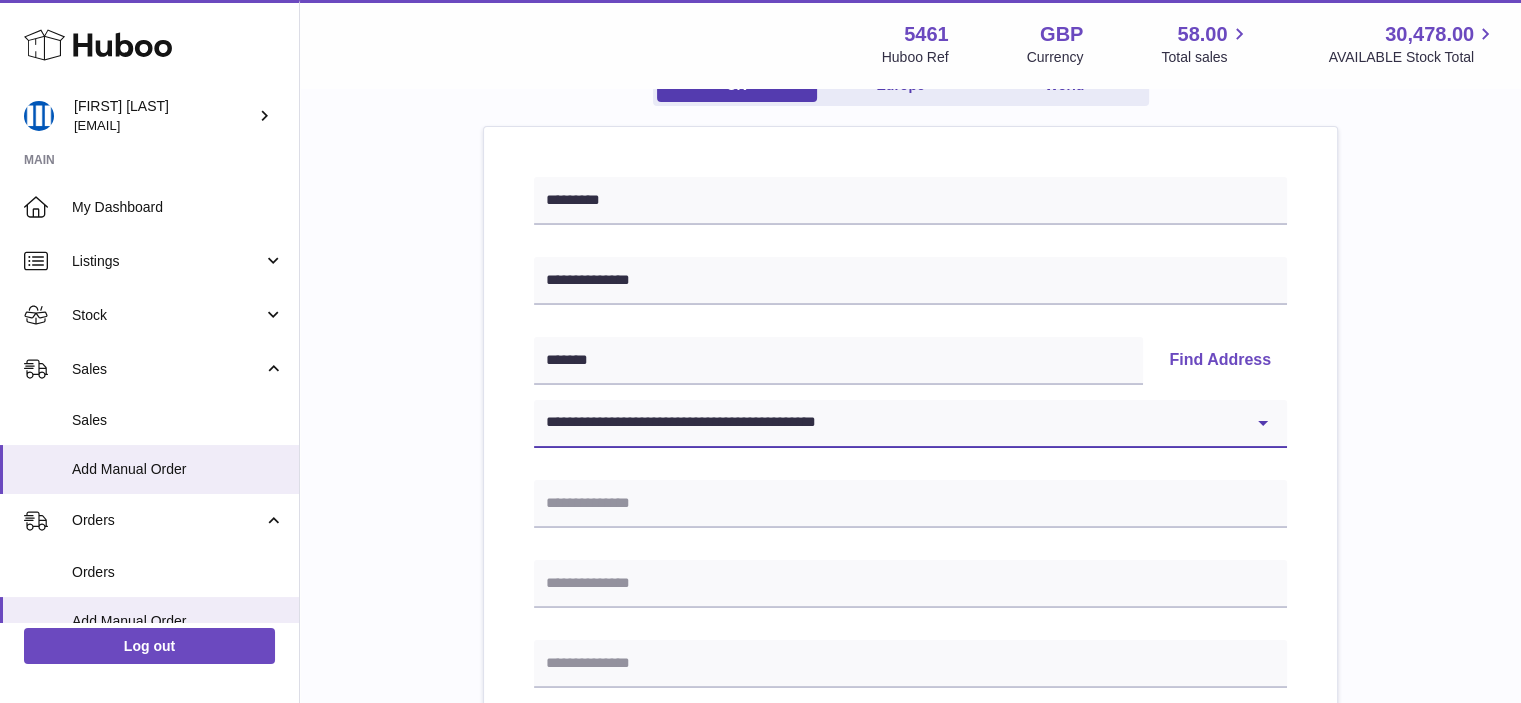 click on "**********" at bounding box center [910, 424] 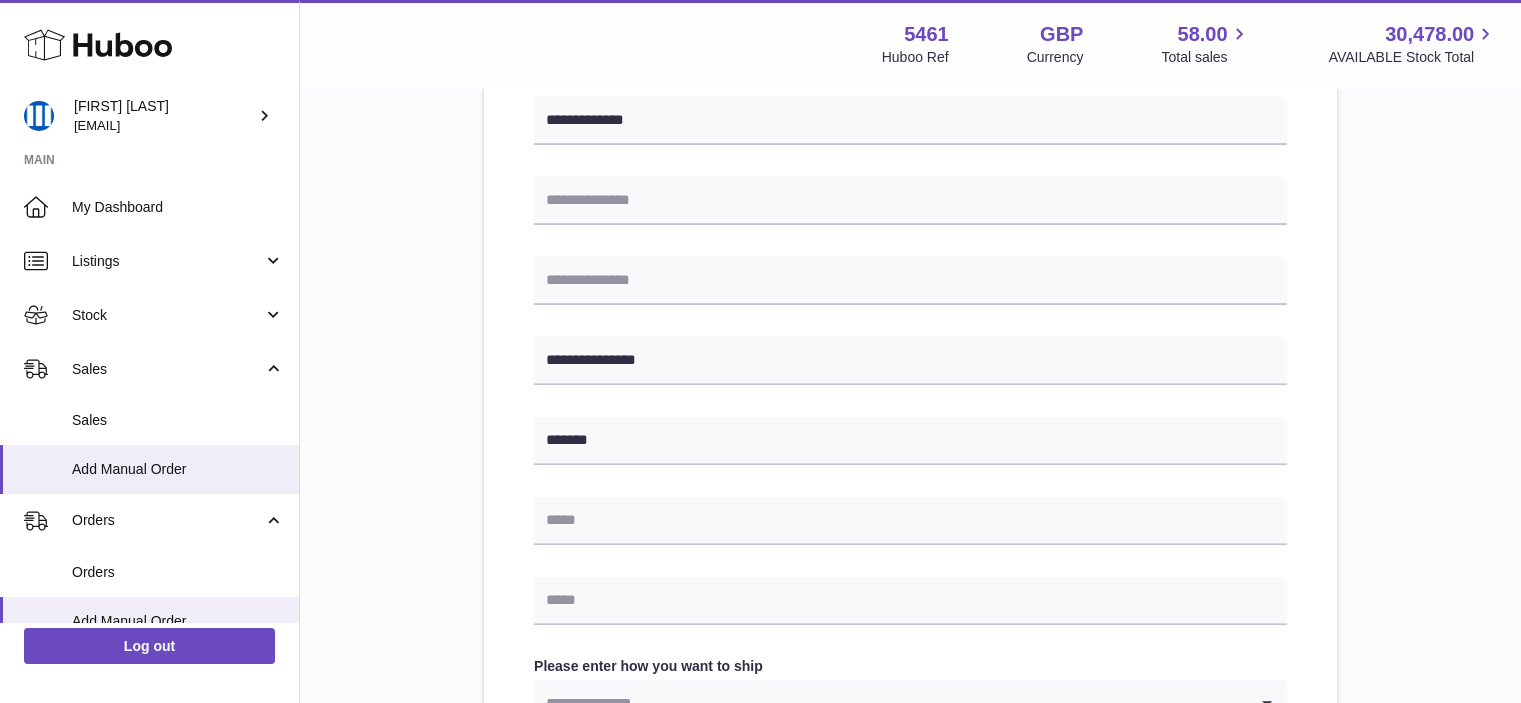scroll, scrollTop: 600, scrollLeft: 0, axis: vertical 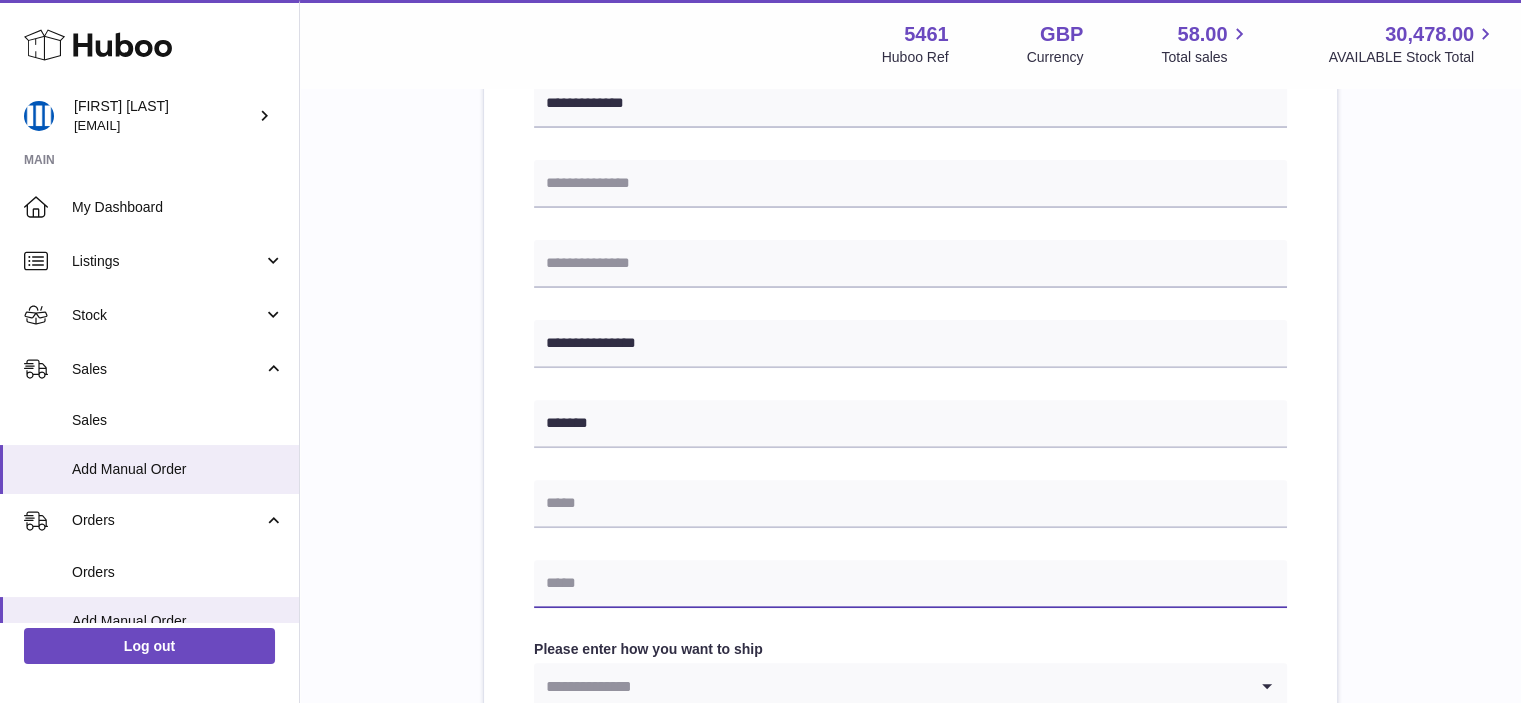 click at bounding box center (910, 584) 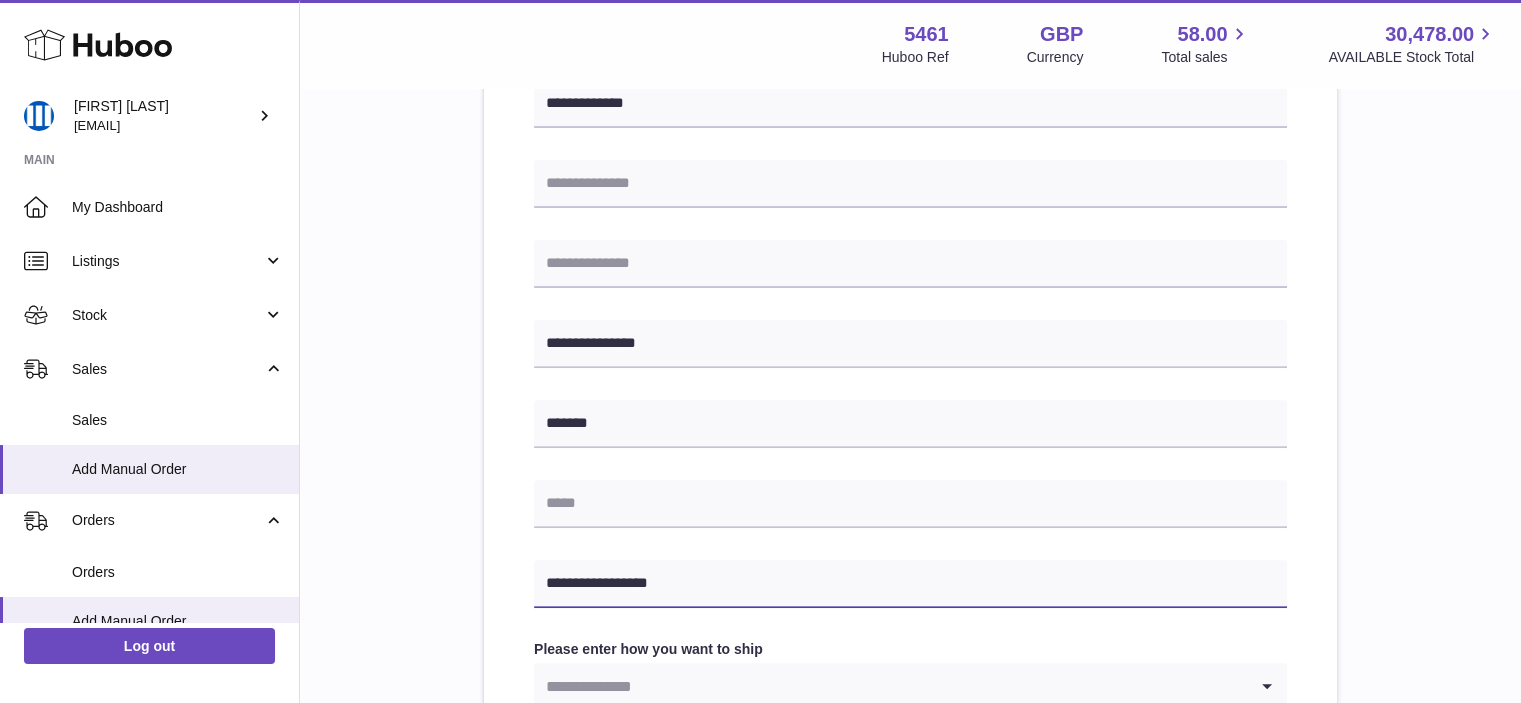 type on "**********" 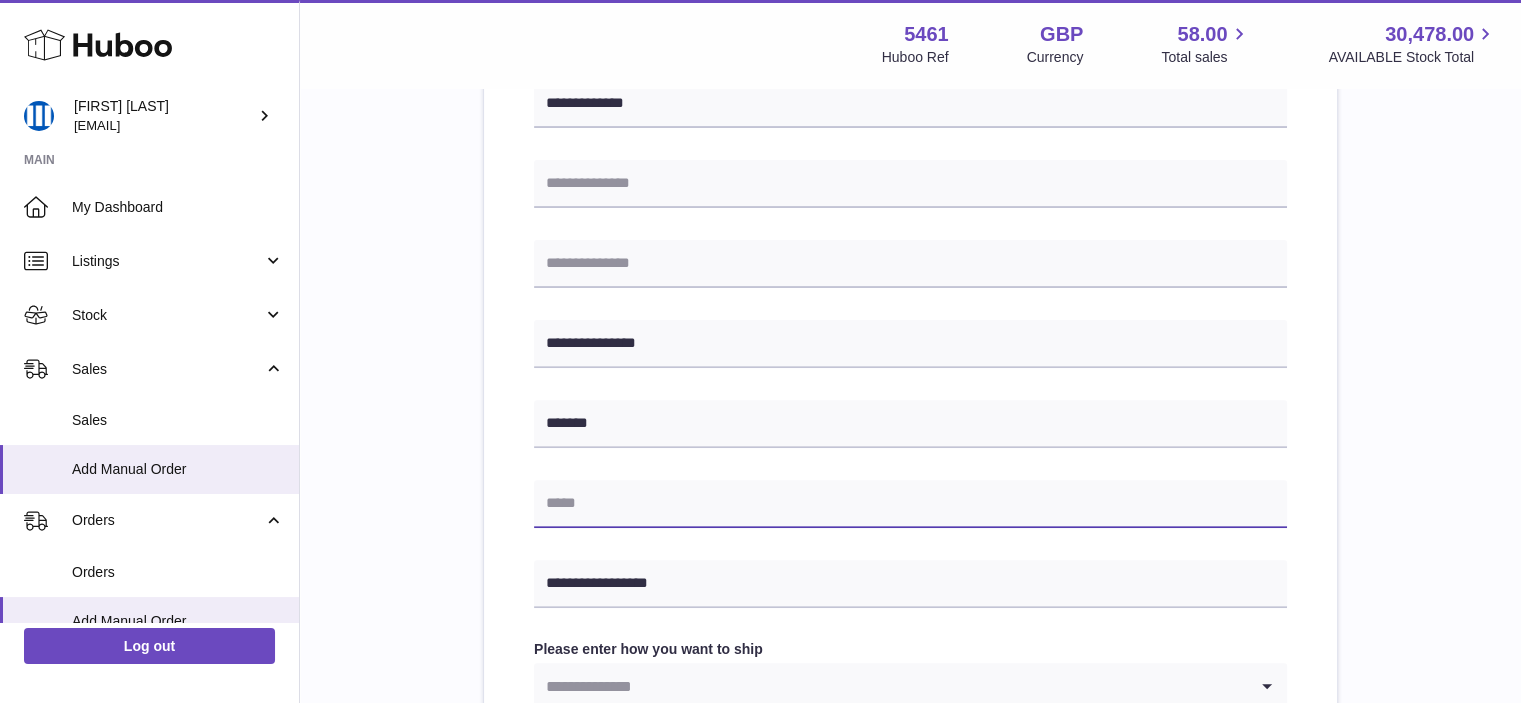 click at bounding box center [910, 504] 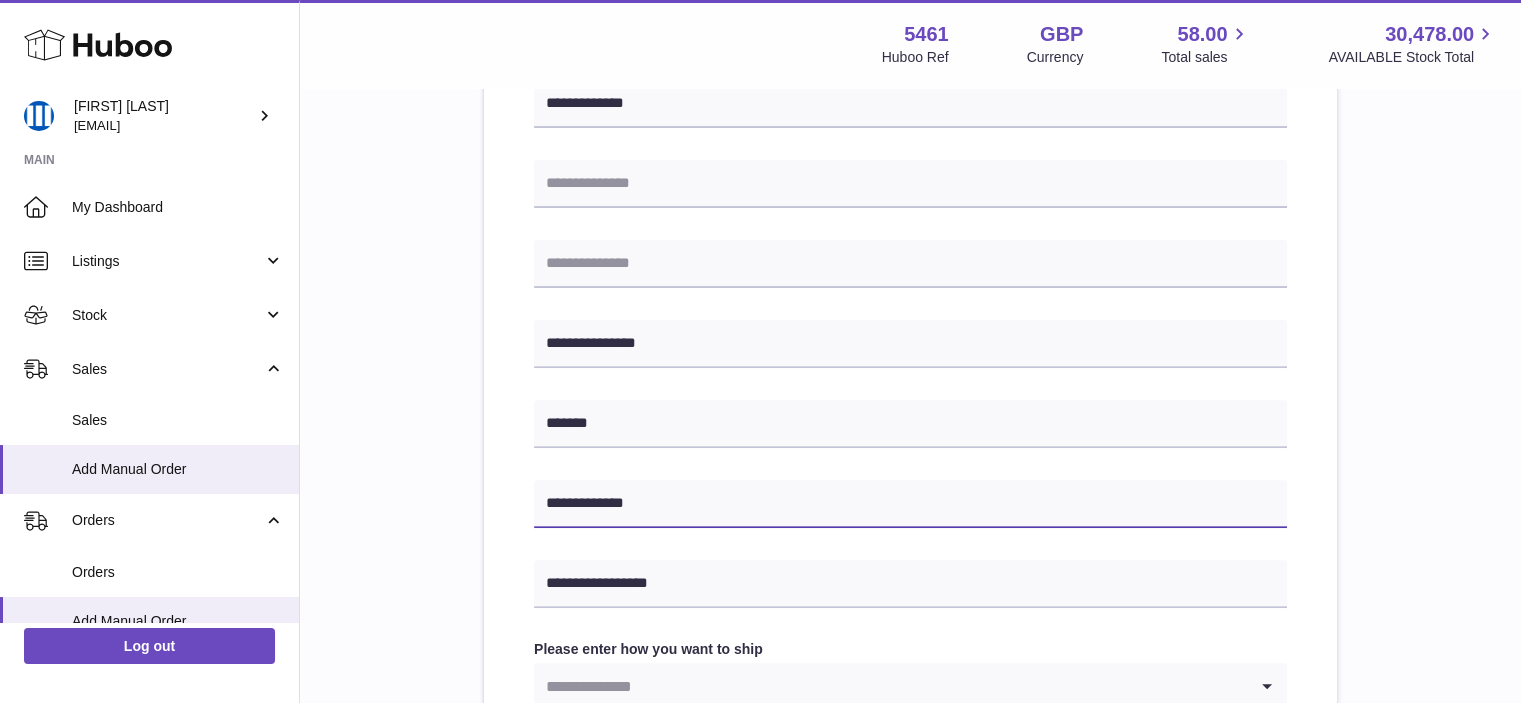click on "**********" at bounding box center (910, 504) 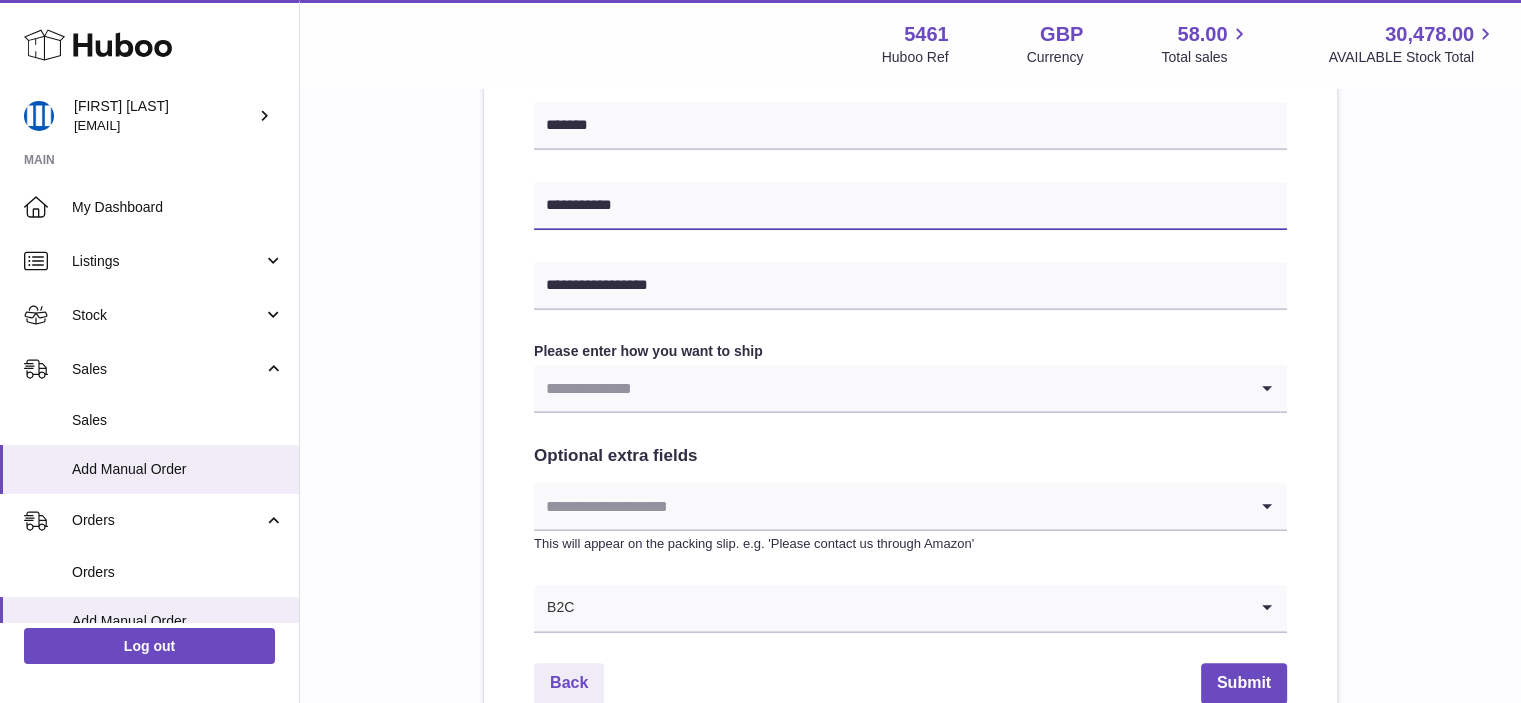 scroll, scrollTop: 900, scrollLeft: 0, axis: vertical 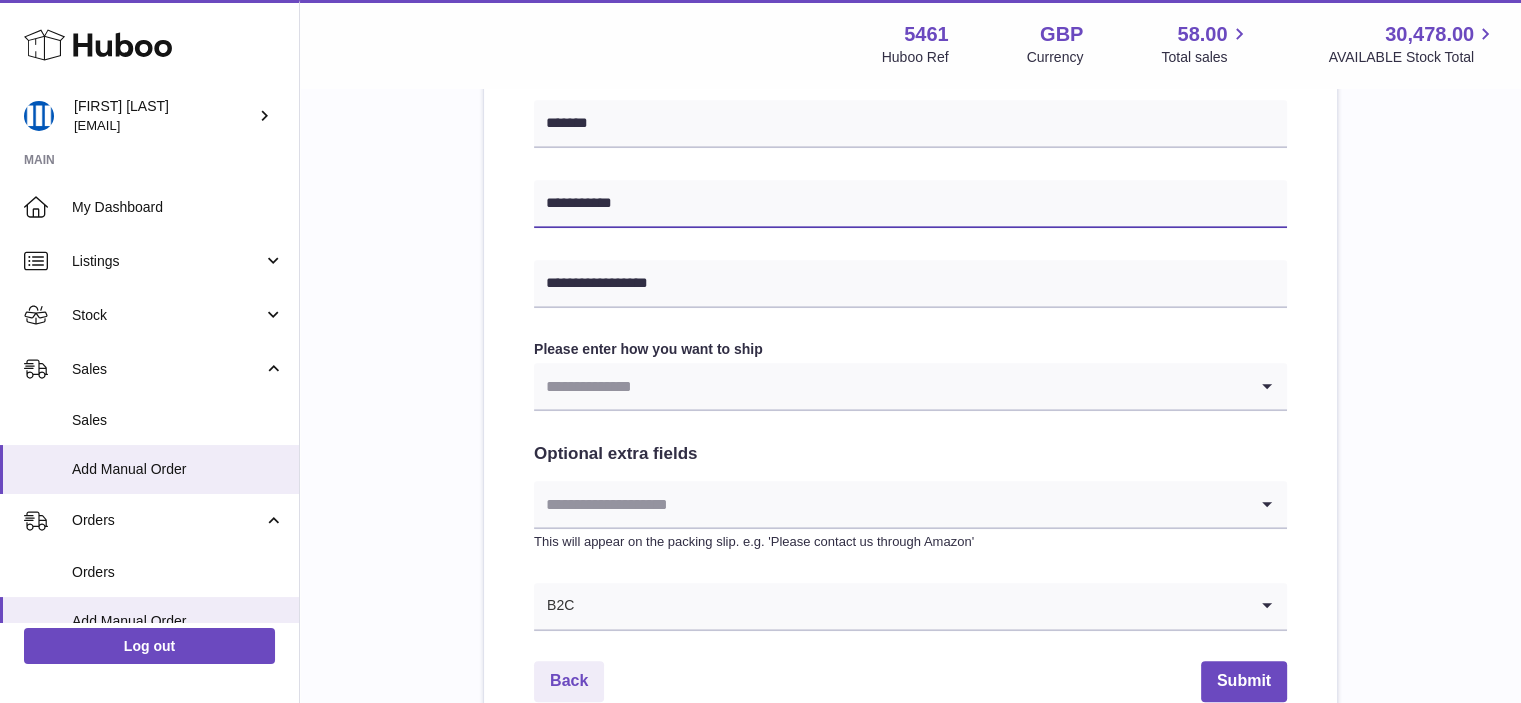 type on "**********" 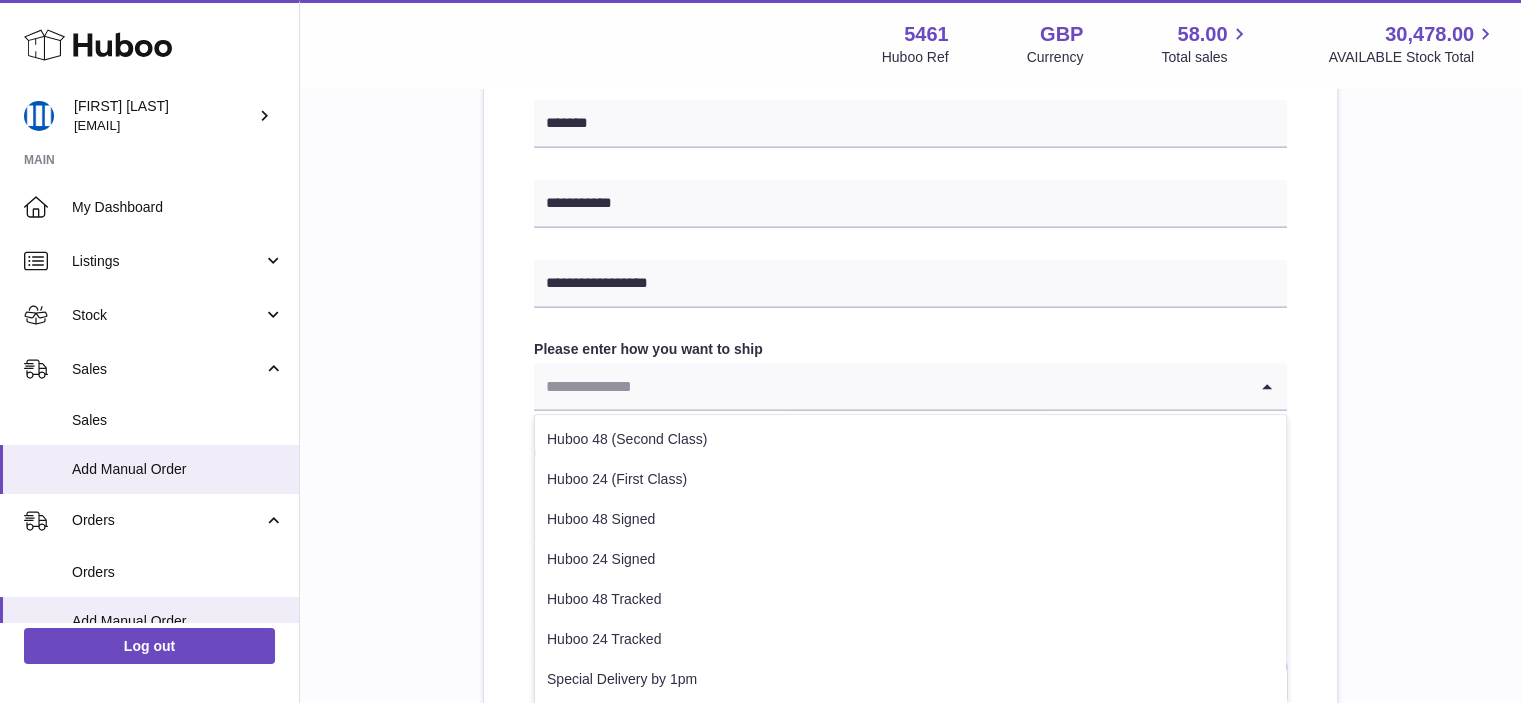 click at bounding box center (890, 386) 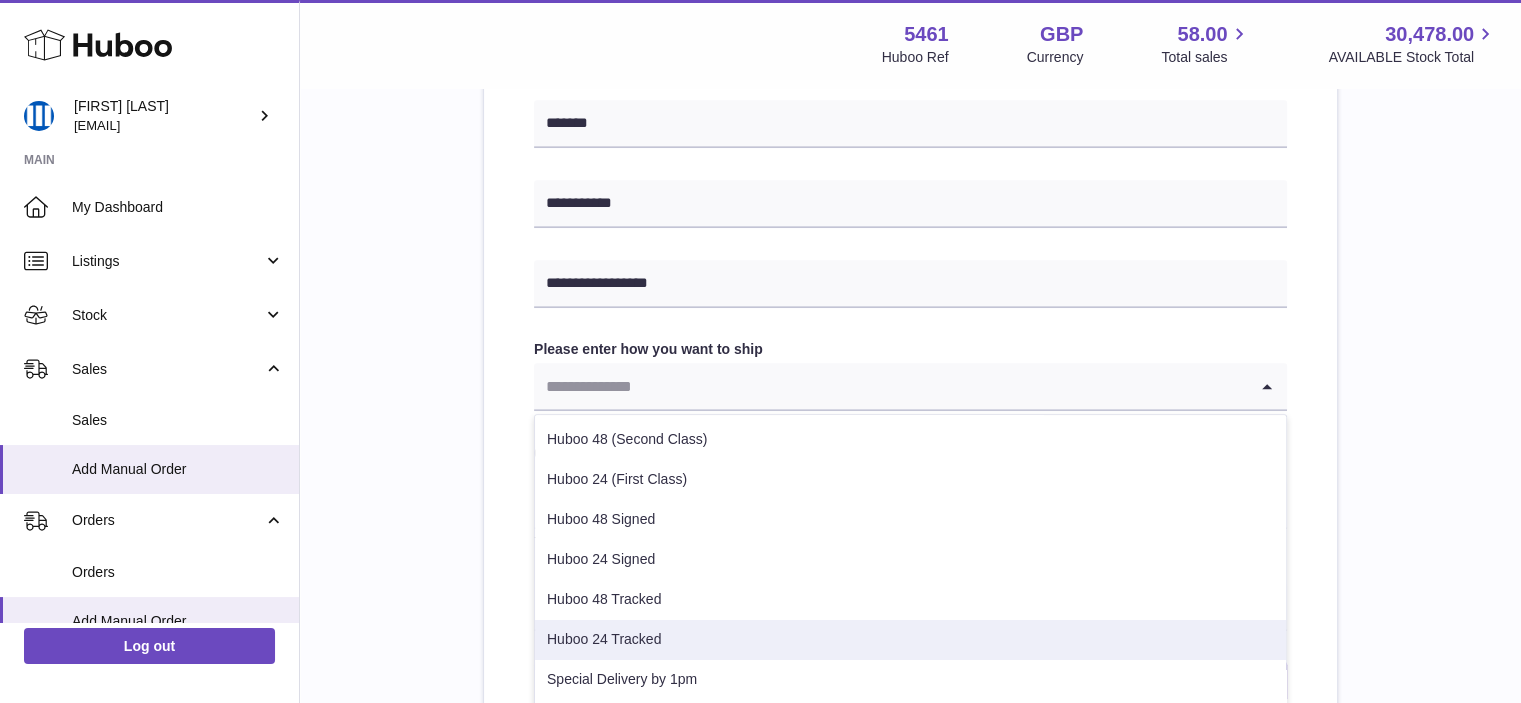 click on "Huboo 24 Tracked" at bounding box center (910, 640) 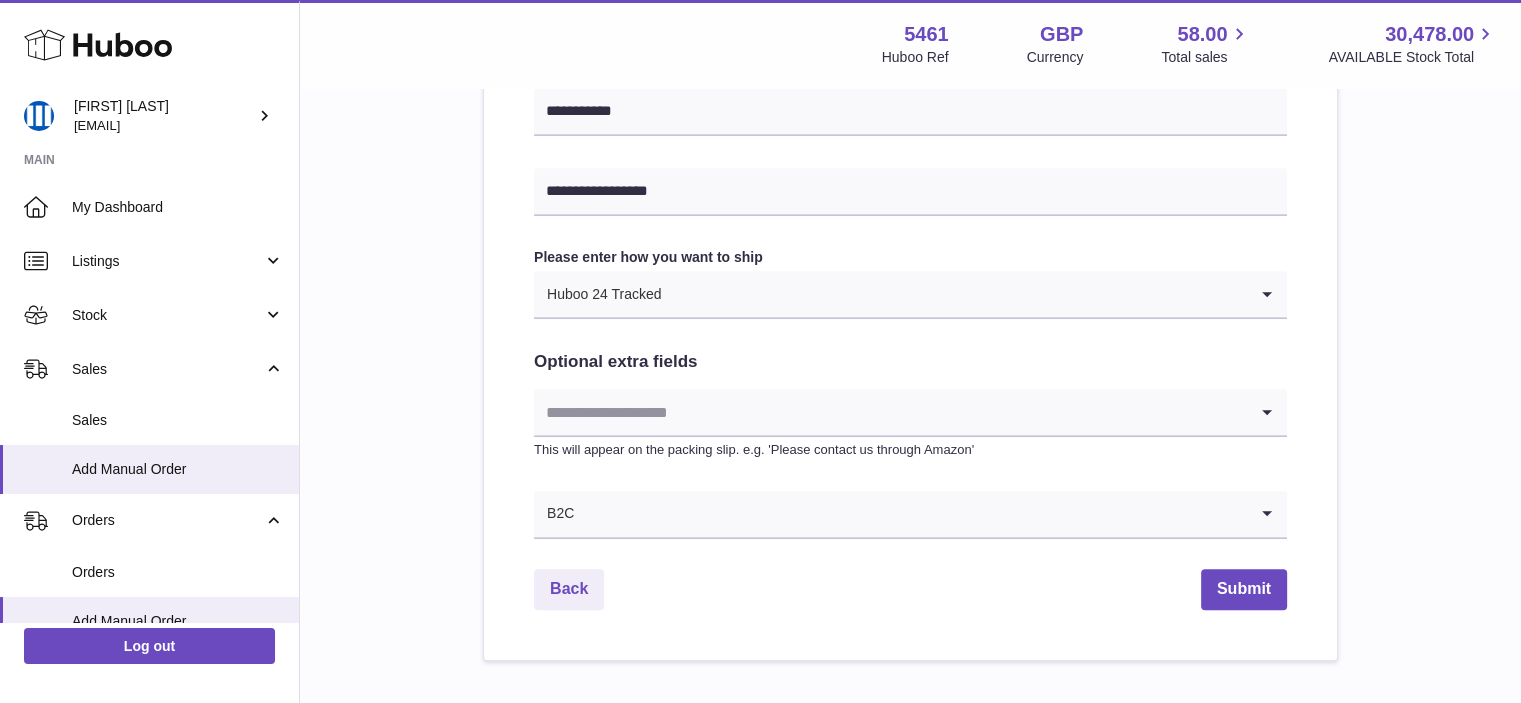 scroll, scrollTop: 1100, scrollLeft: 0, axis: vertical 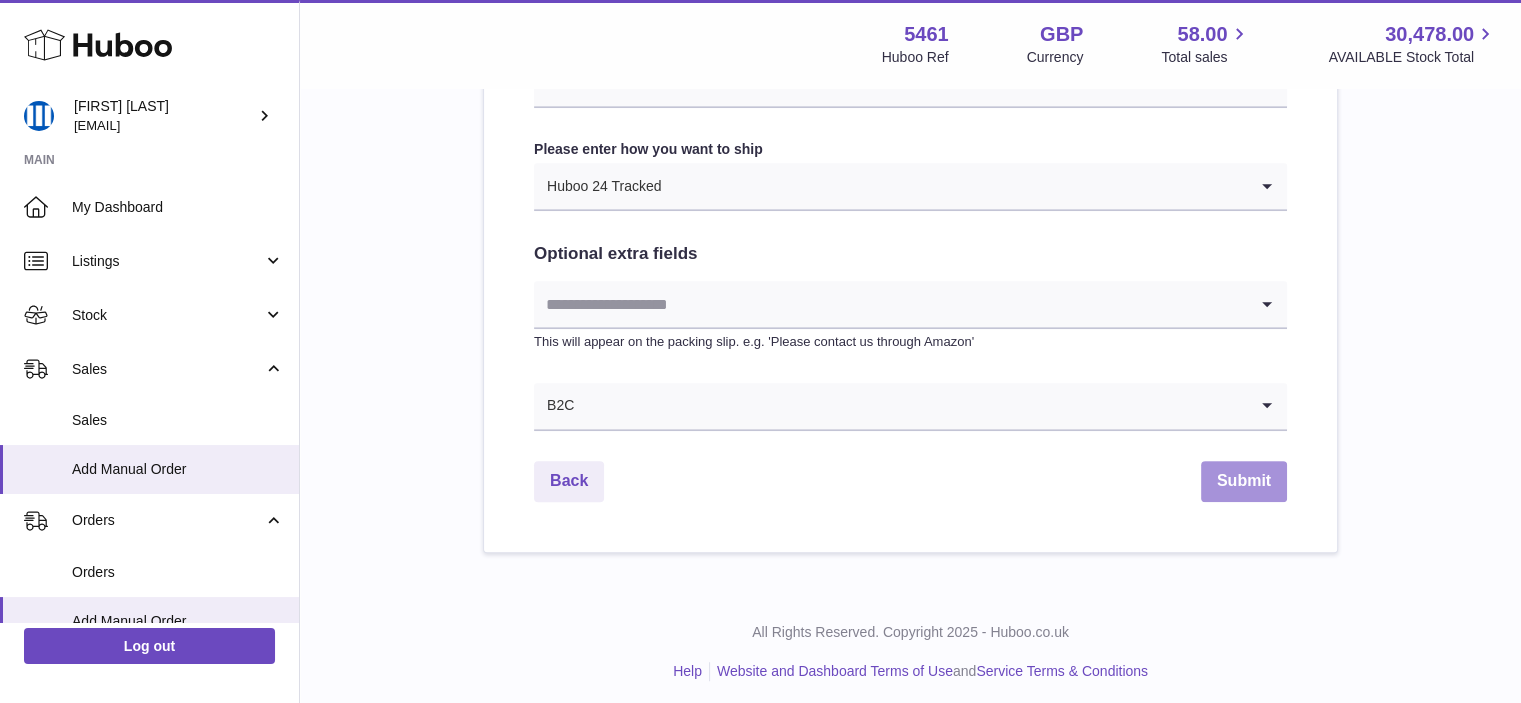 click on "Submit" at bounding box center [1244, 481] 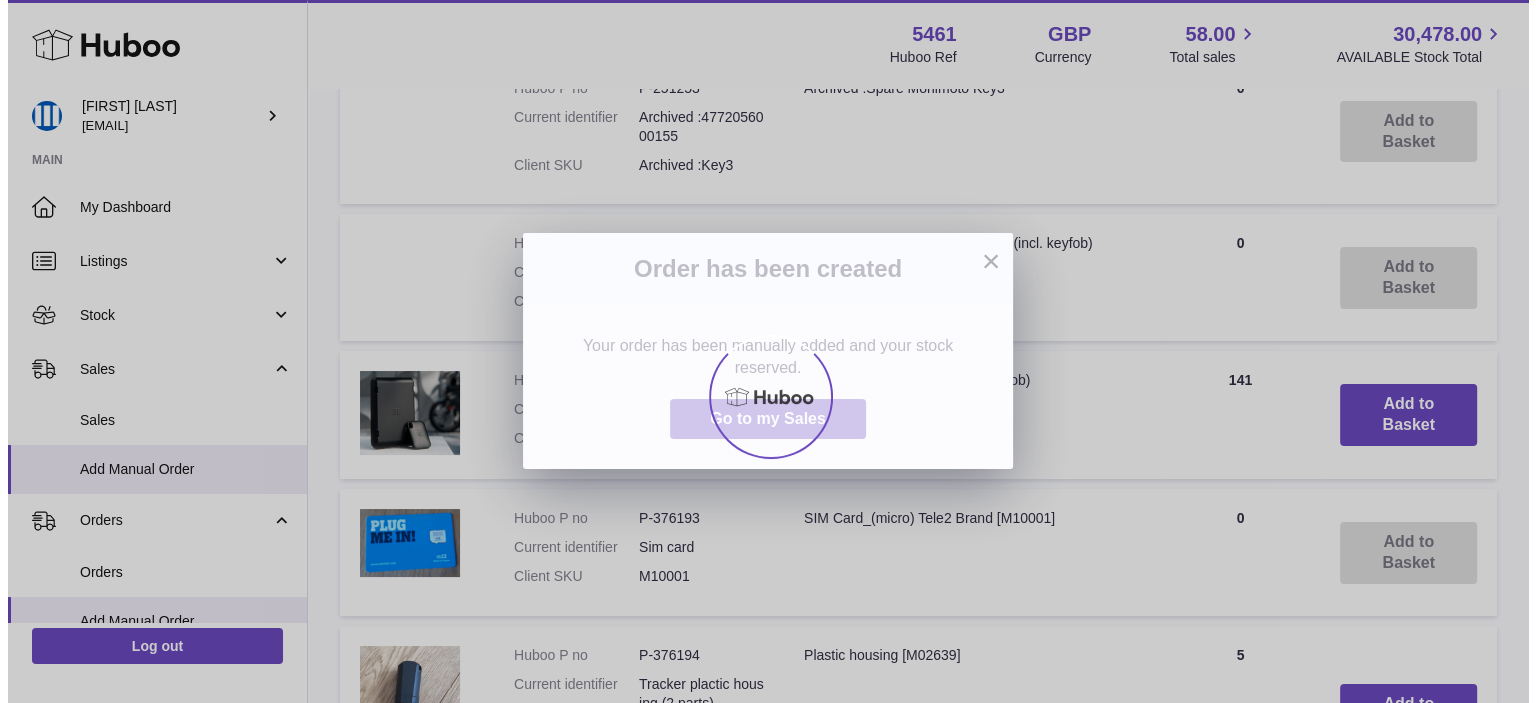 scroll, scrollTop: 0, scrollLeft: 0, axis: both 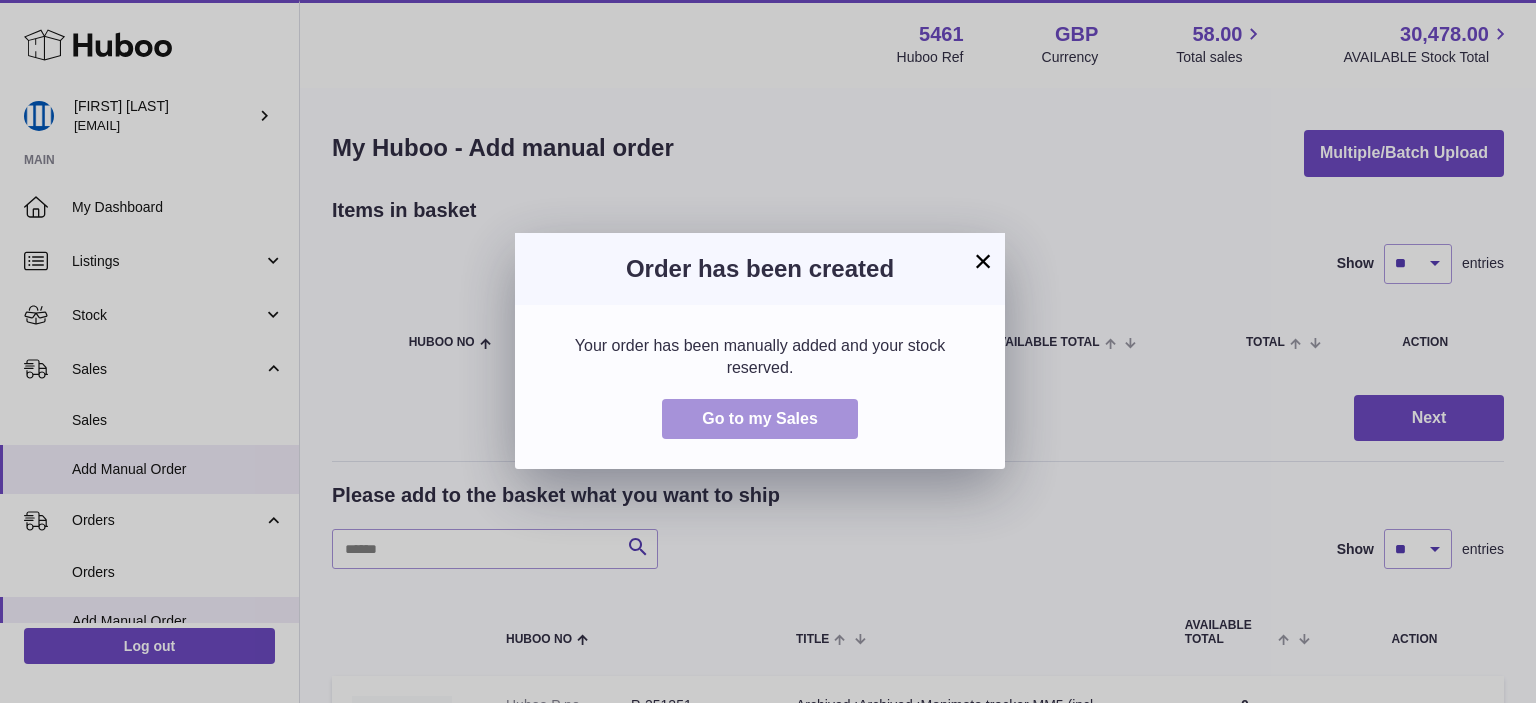 click on "Go to my Sales" at bounding box center (760, 419) 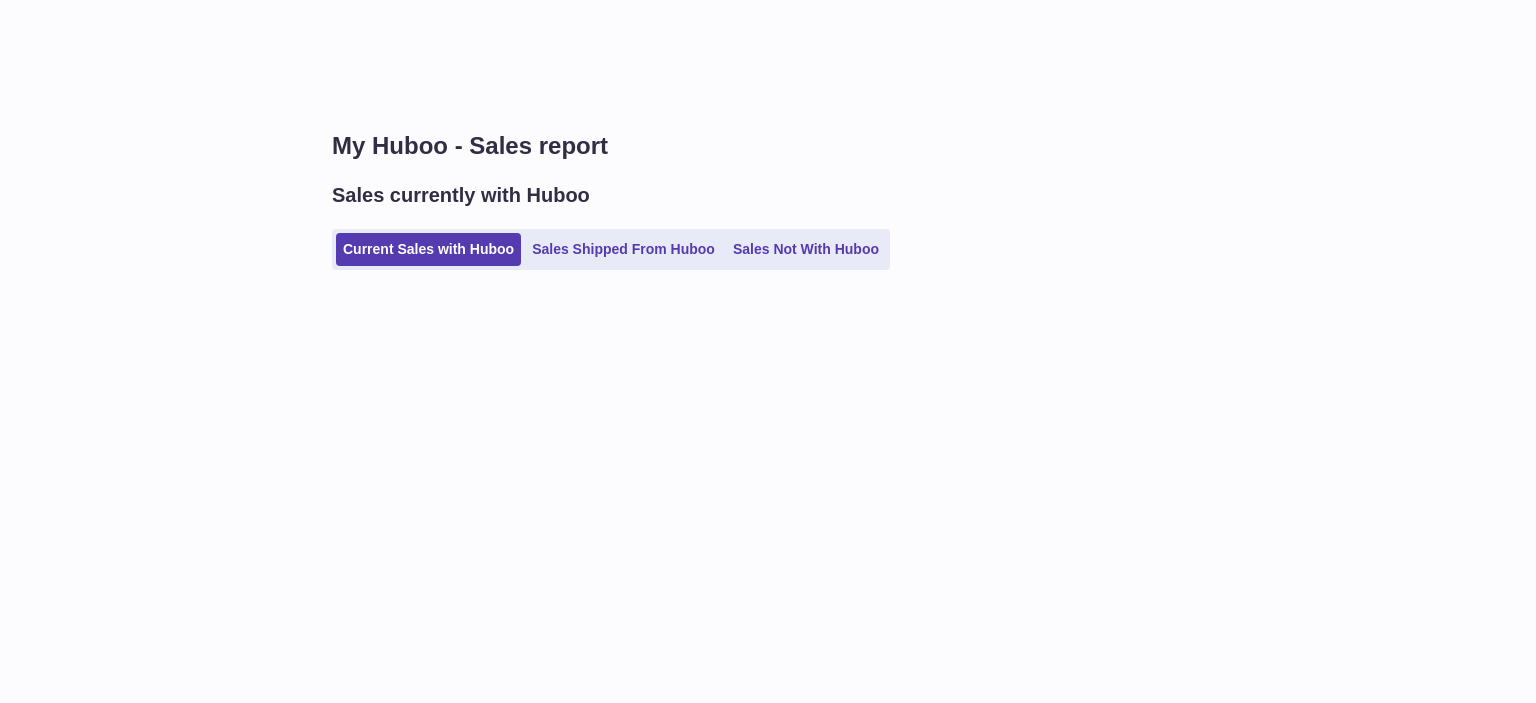 scroll, scrollTop: 0, scrollLeft: 0, axis: both 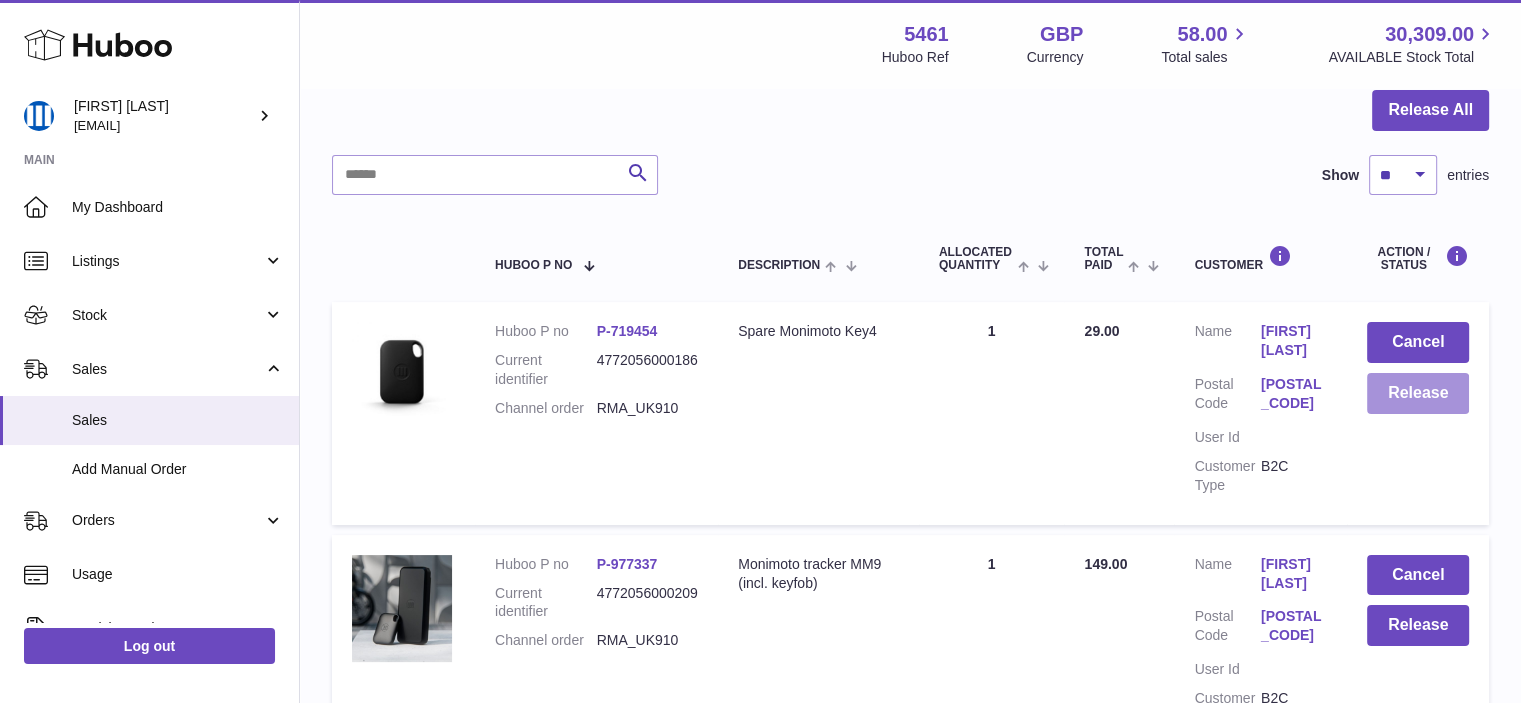 click on "Release" at bounding box center (1418, 393) 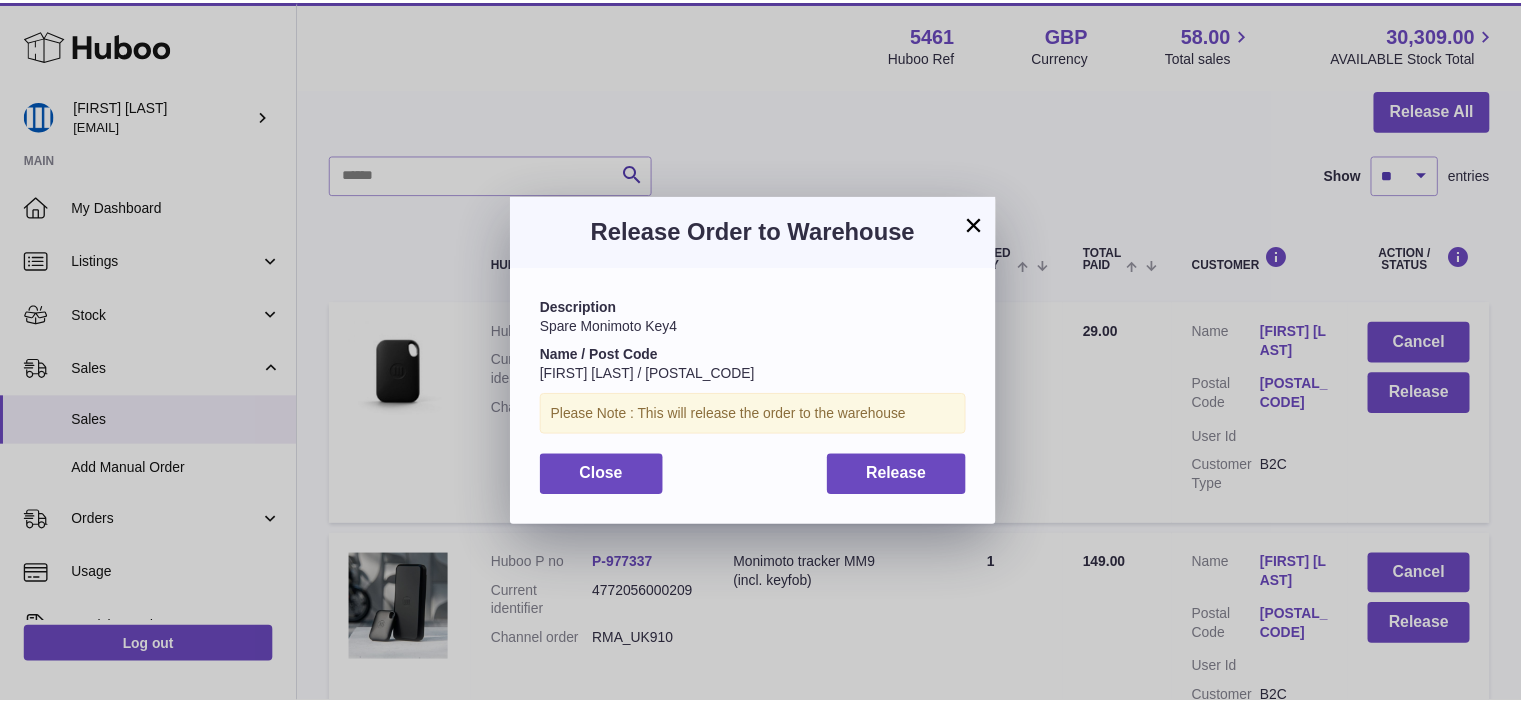 scroll, scrollTop: 30, scrollLeft: 0, axis: vertical 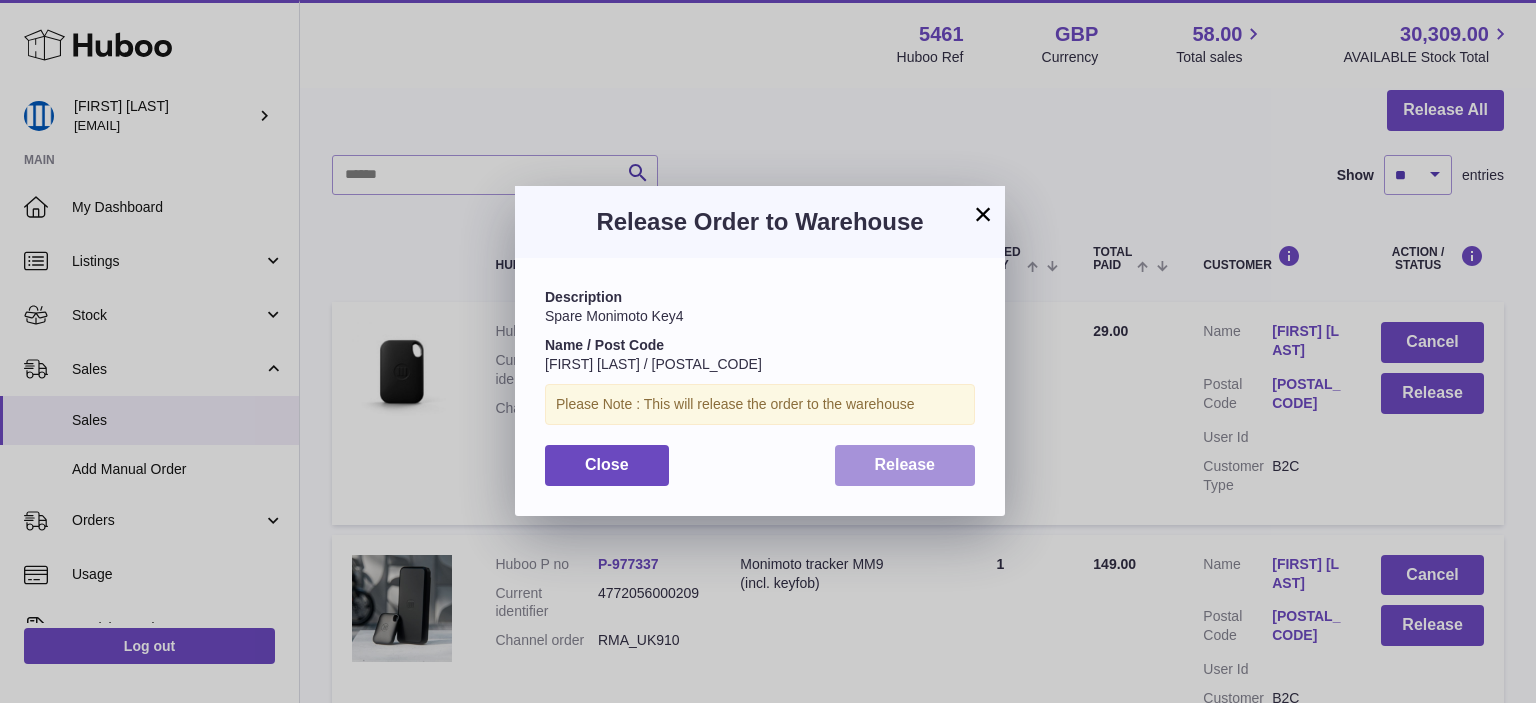 click on "Release" at bounding box center [905, 464] 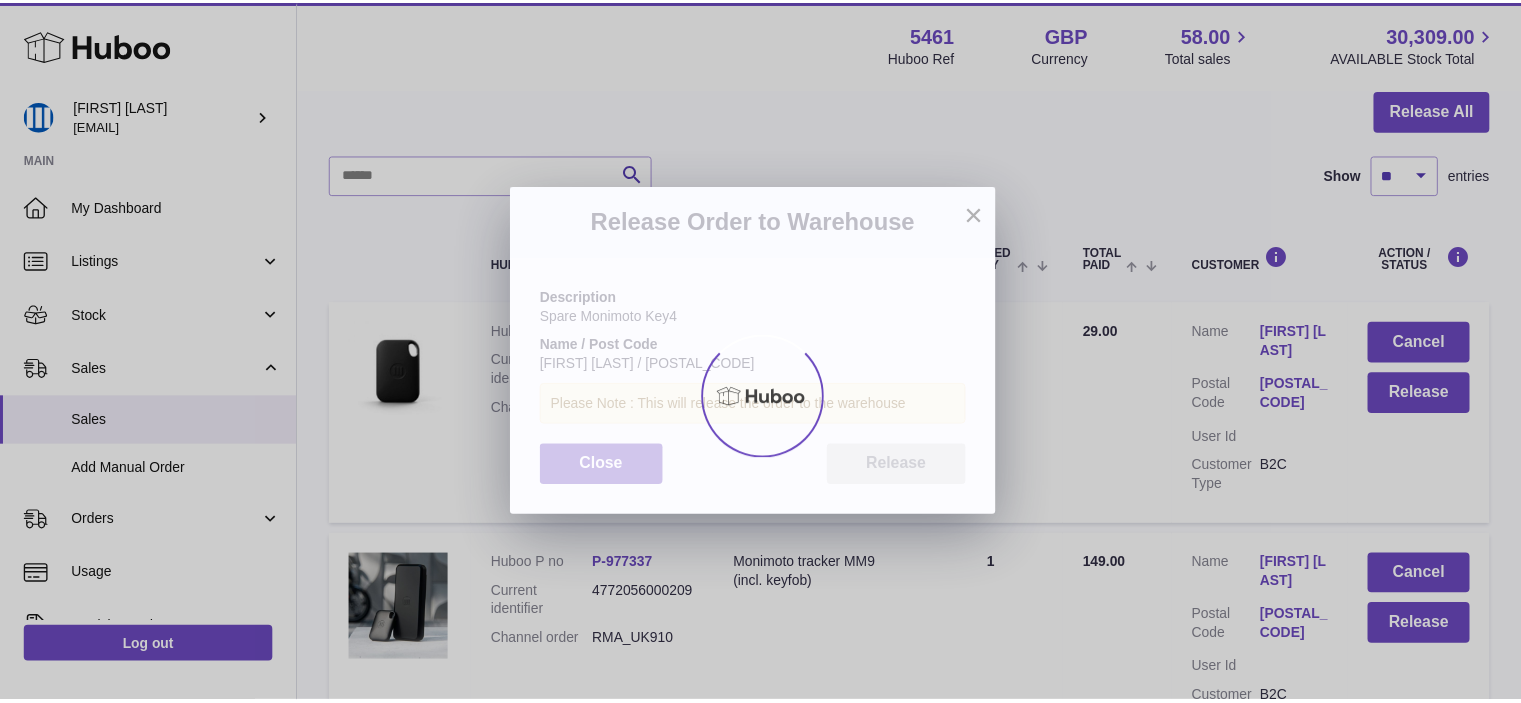 scroll, scrollTop: 0, scrollLeft: 0, axis: both 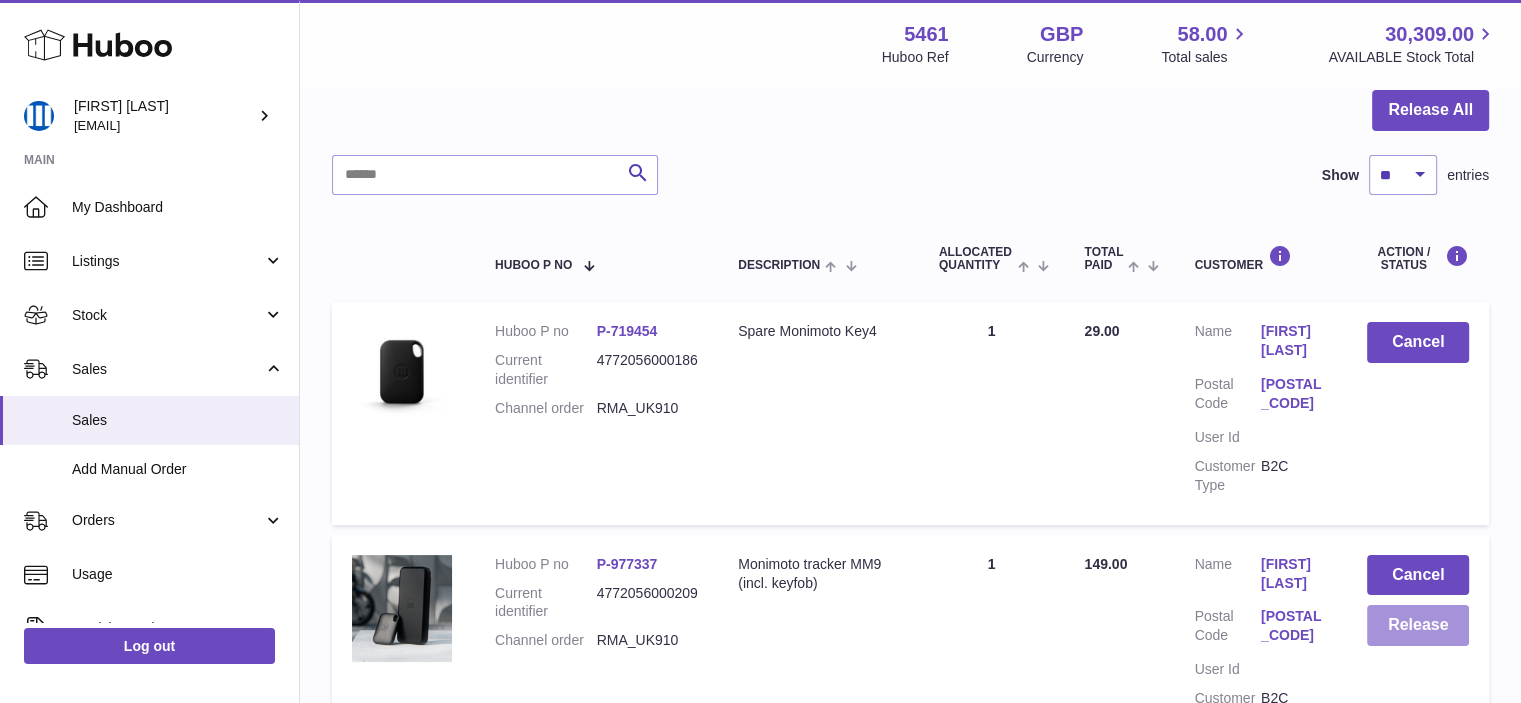 click on "Release" at bounding box center [1418, 625] 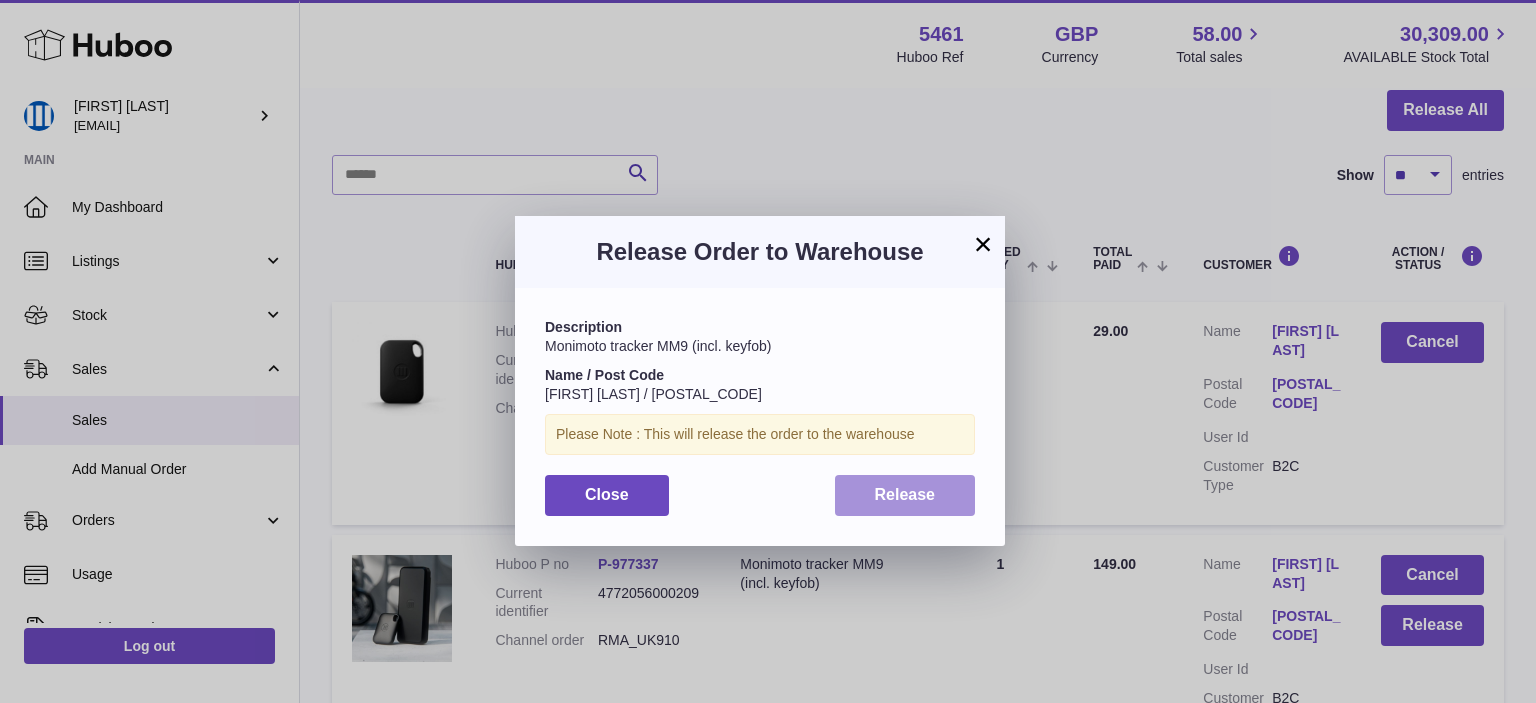 click on "Release" at bounding box center [905, 494] 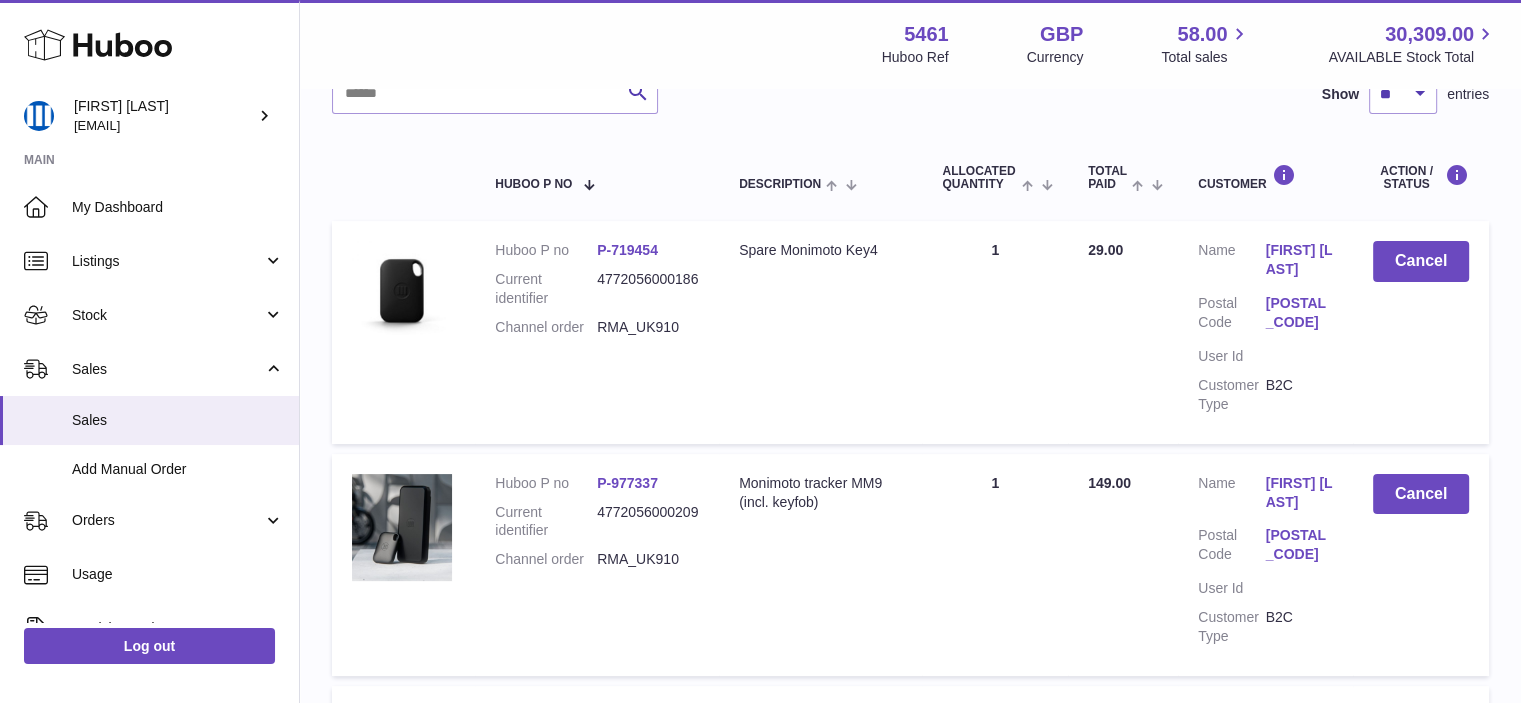 scroll, scrollTop: 0, scrollLeft: 0, axis: both 